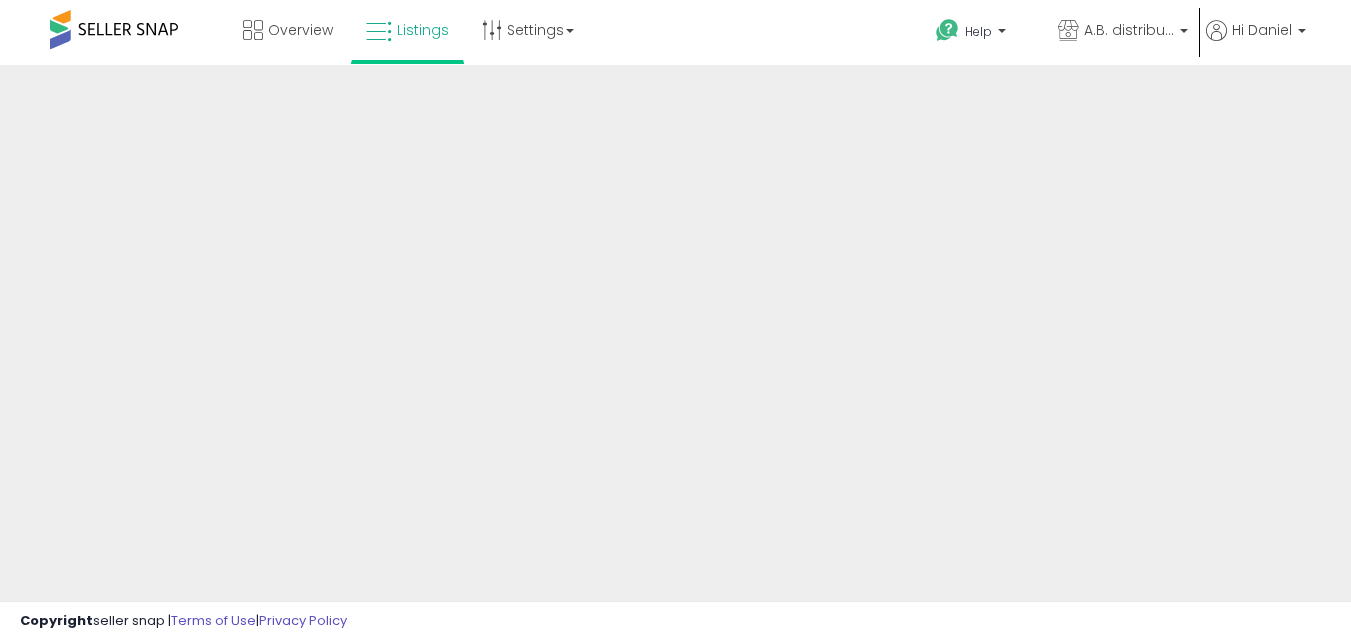 scroll, scrollTop: 0, scrollLeft: 0, axis: both 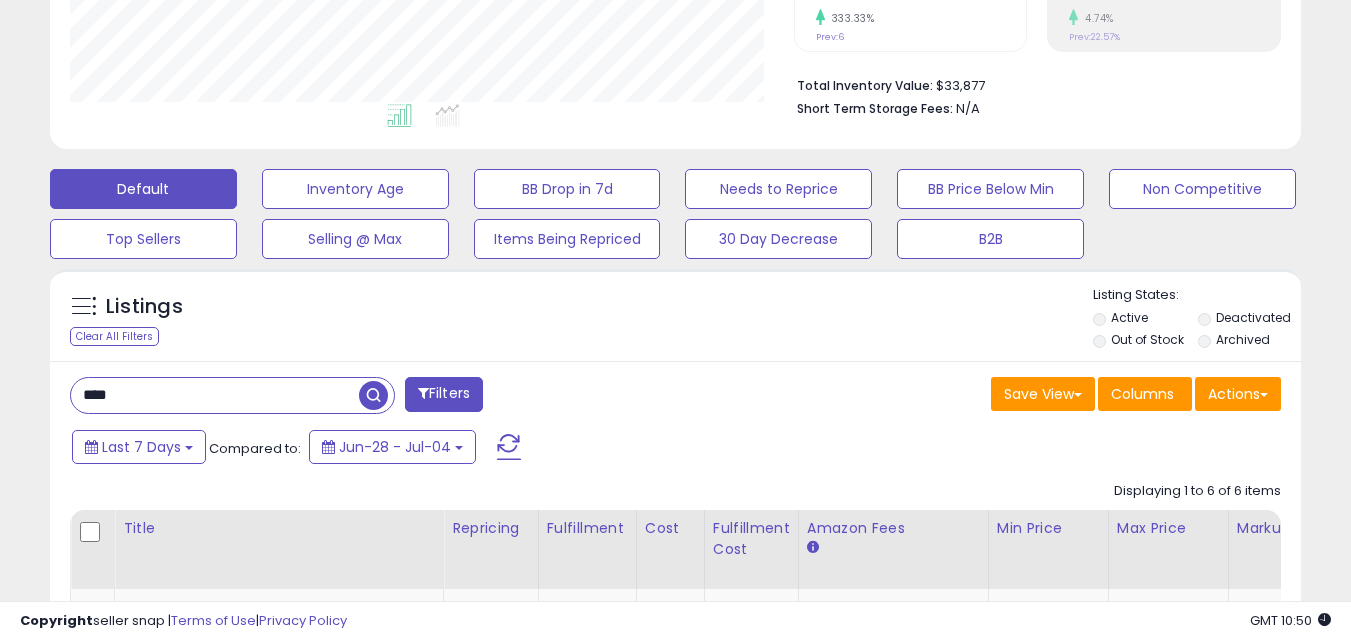 click on "****" at bounding box center [215, 395] 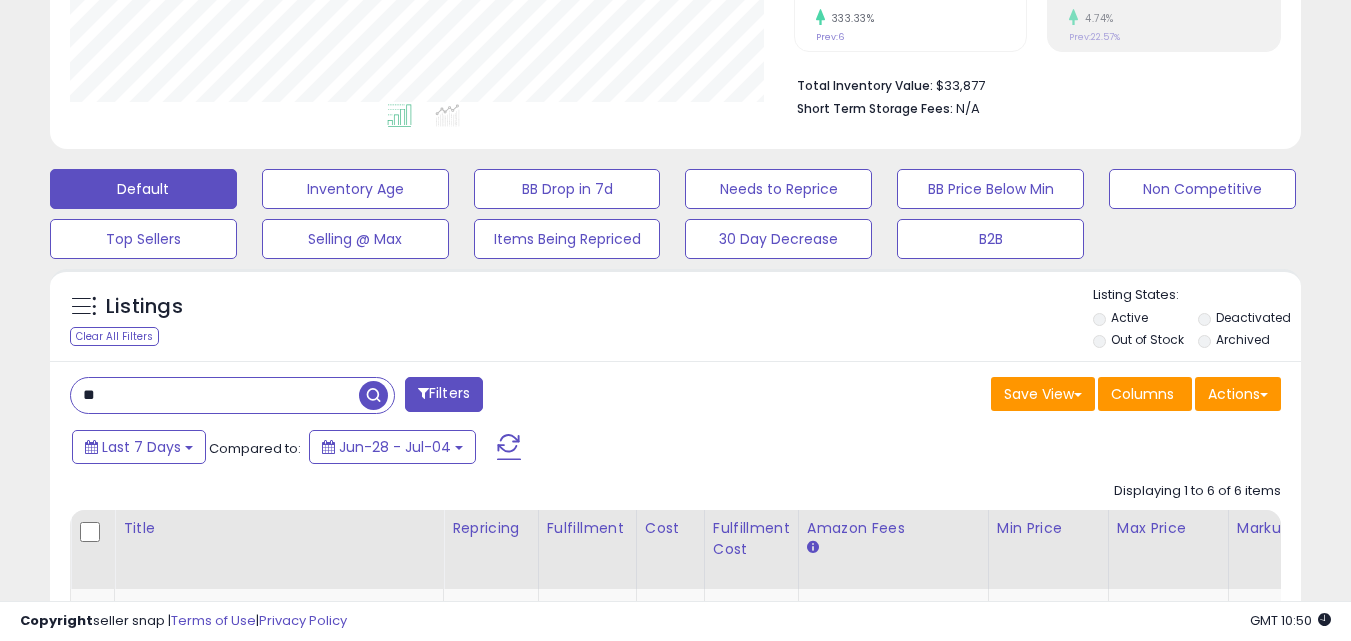 type on "*" 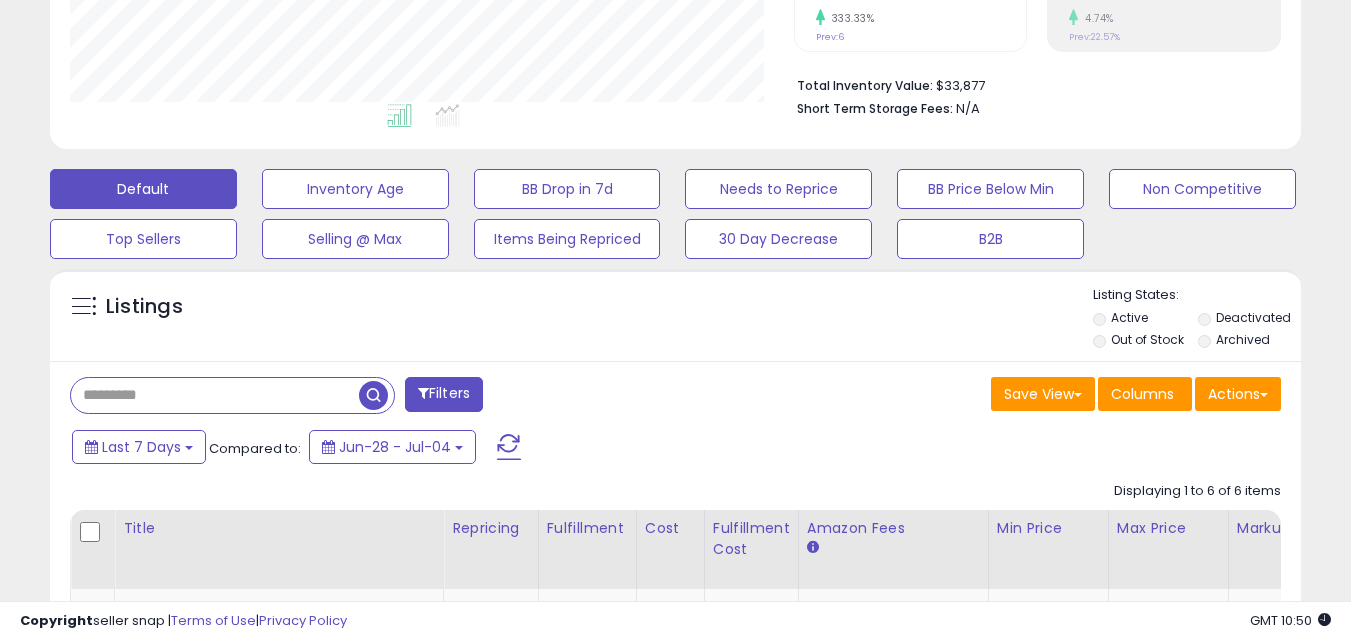 type 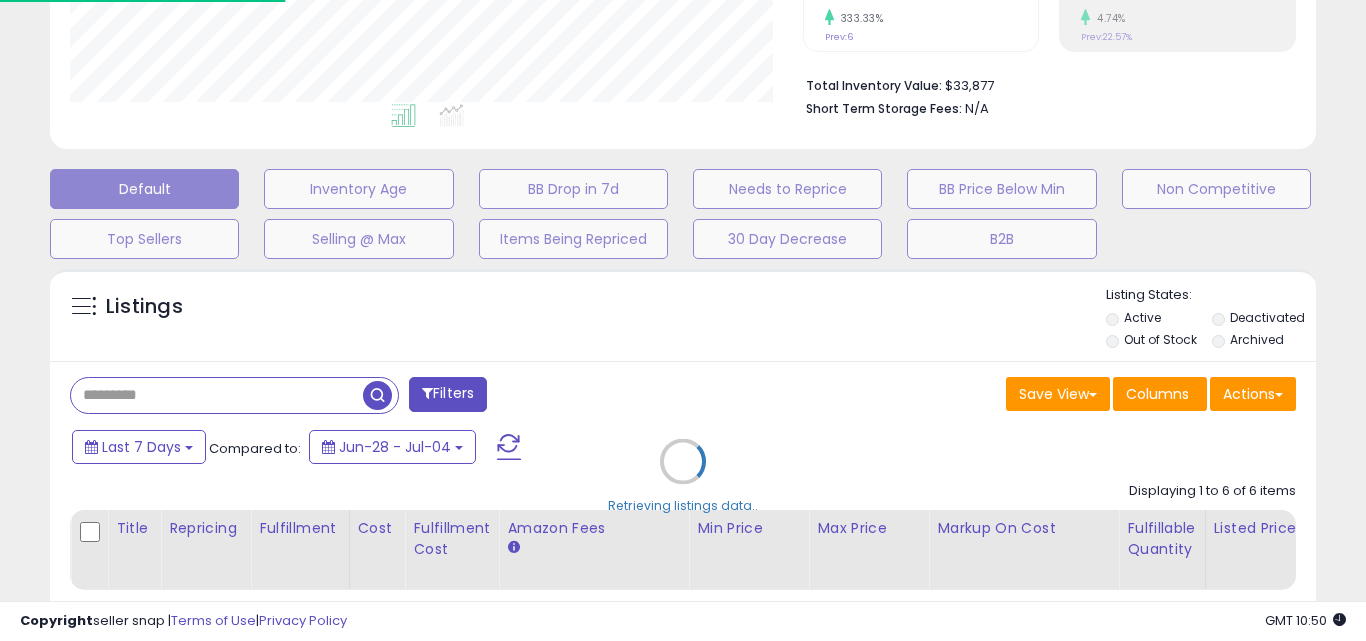 scroll, scrollTop: 999590, scrollLeft: 999267, axis: both 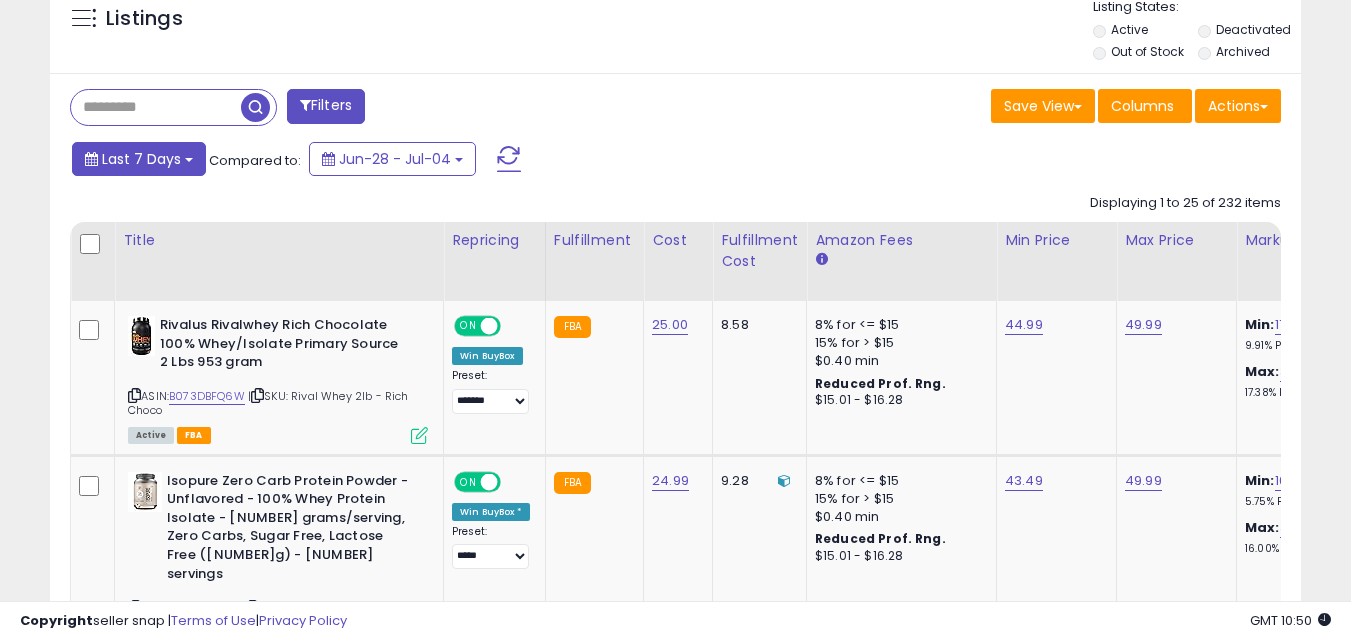 click on "Last 7 Days" at bounding box center [139, 159] 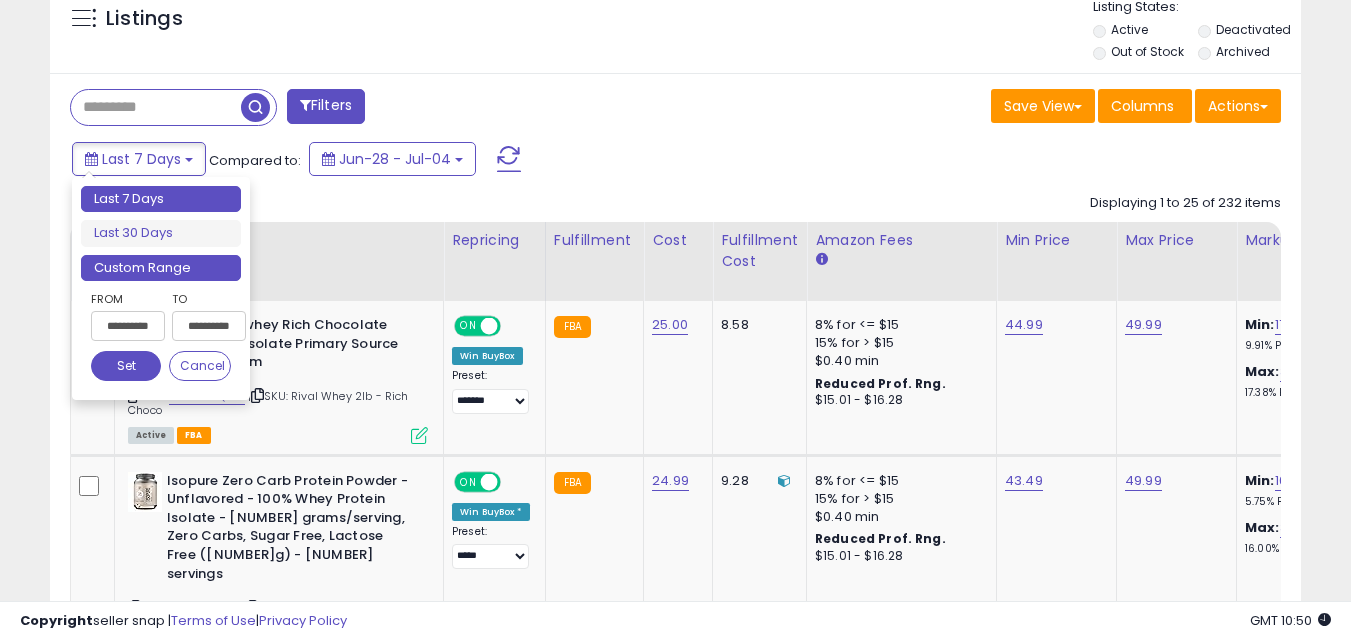 click on "Custom Range" at bounding box center (161, 268) 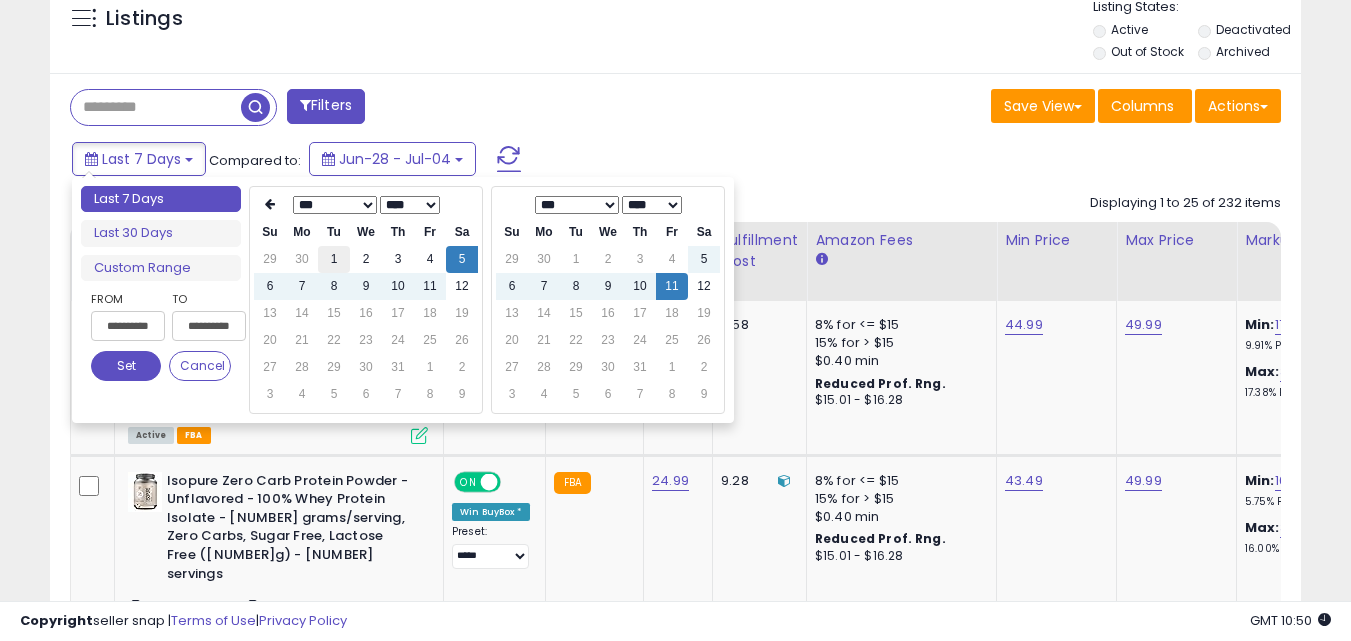click on "1" at bounding box center [334, 259] 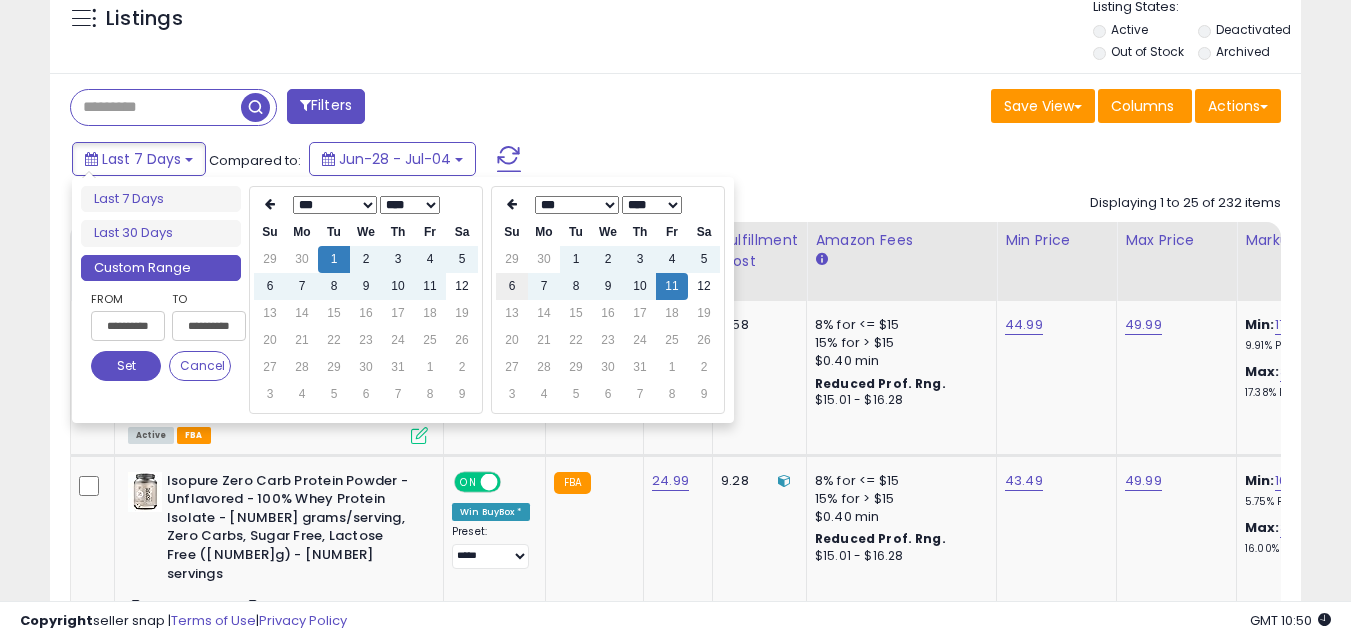 type on "**********" 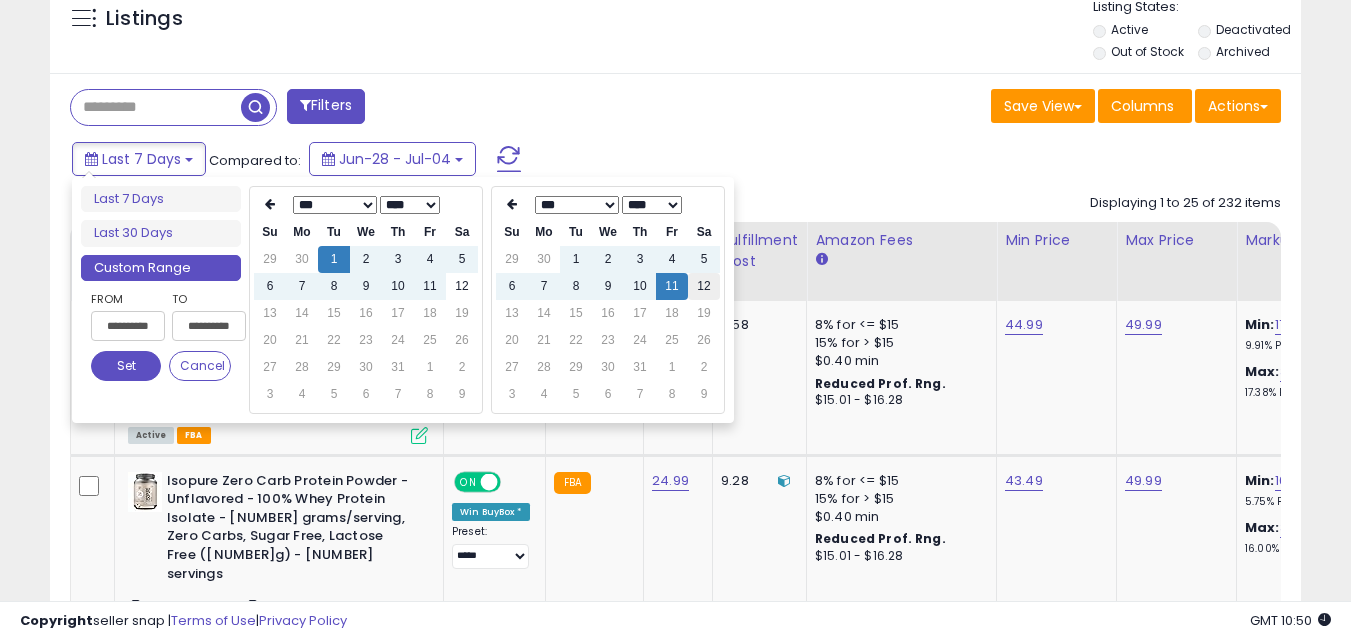 click on "12" at bounding box center (704, 286) 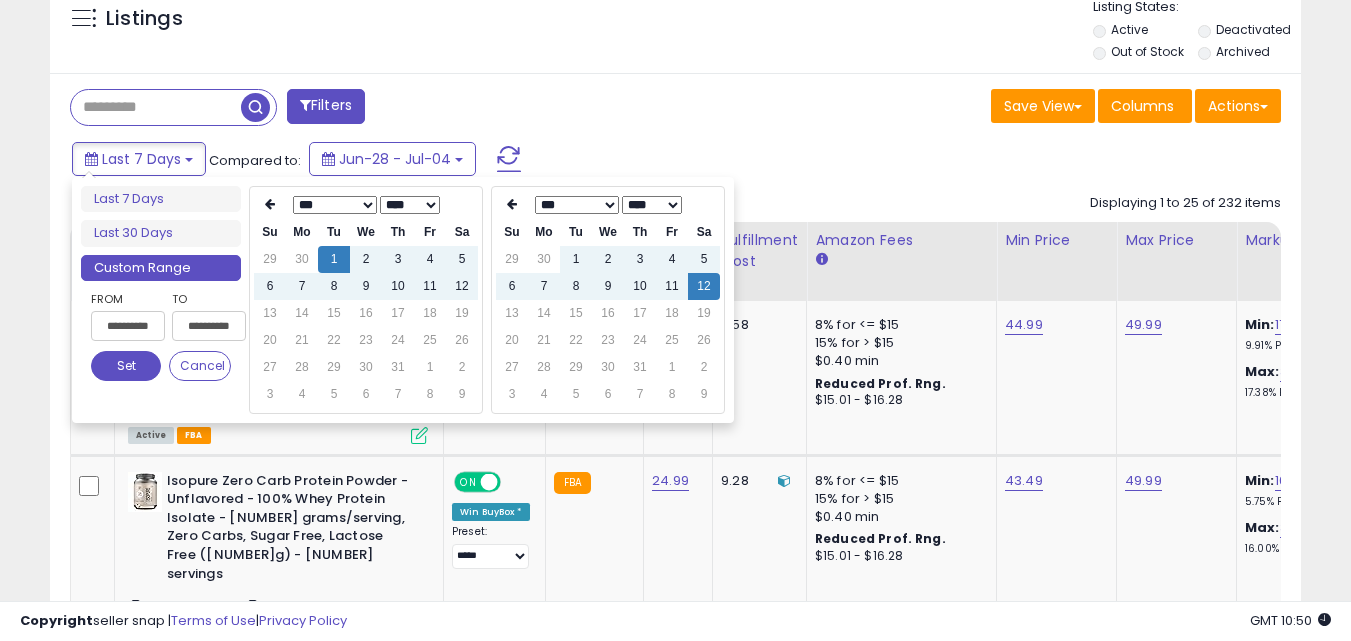 type on "**********" 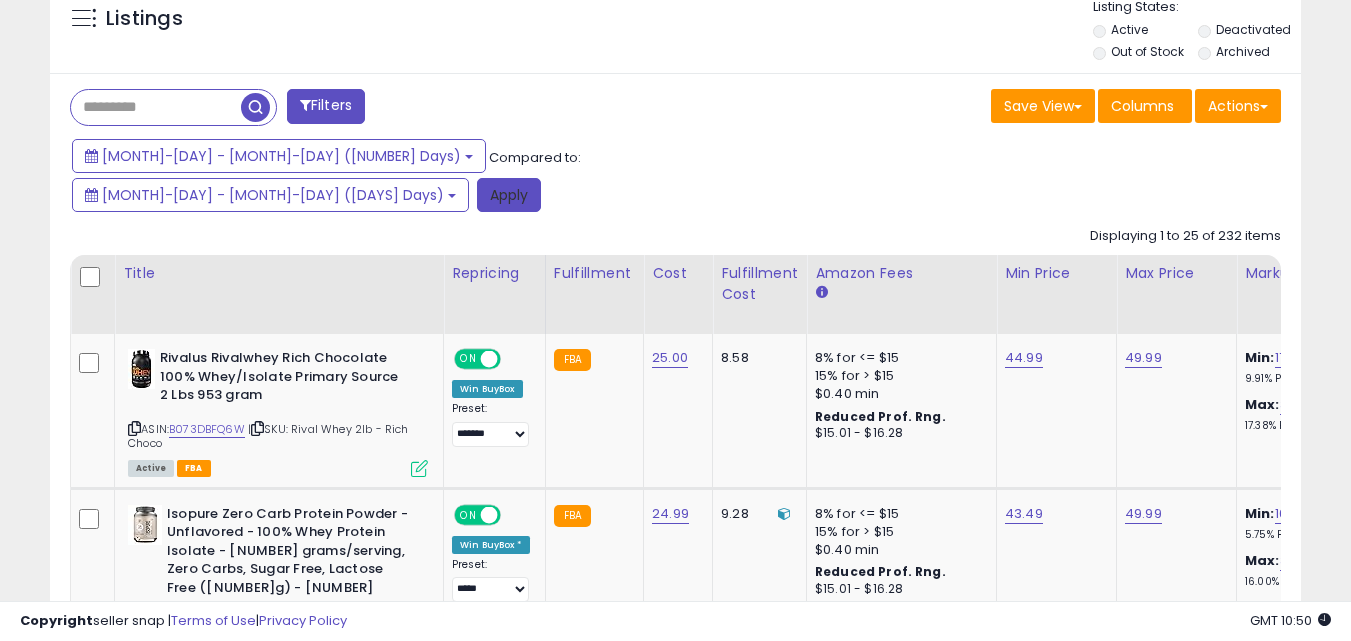 click on "Apply" at bounding box center [509, 195] 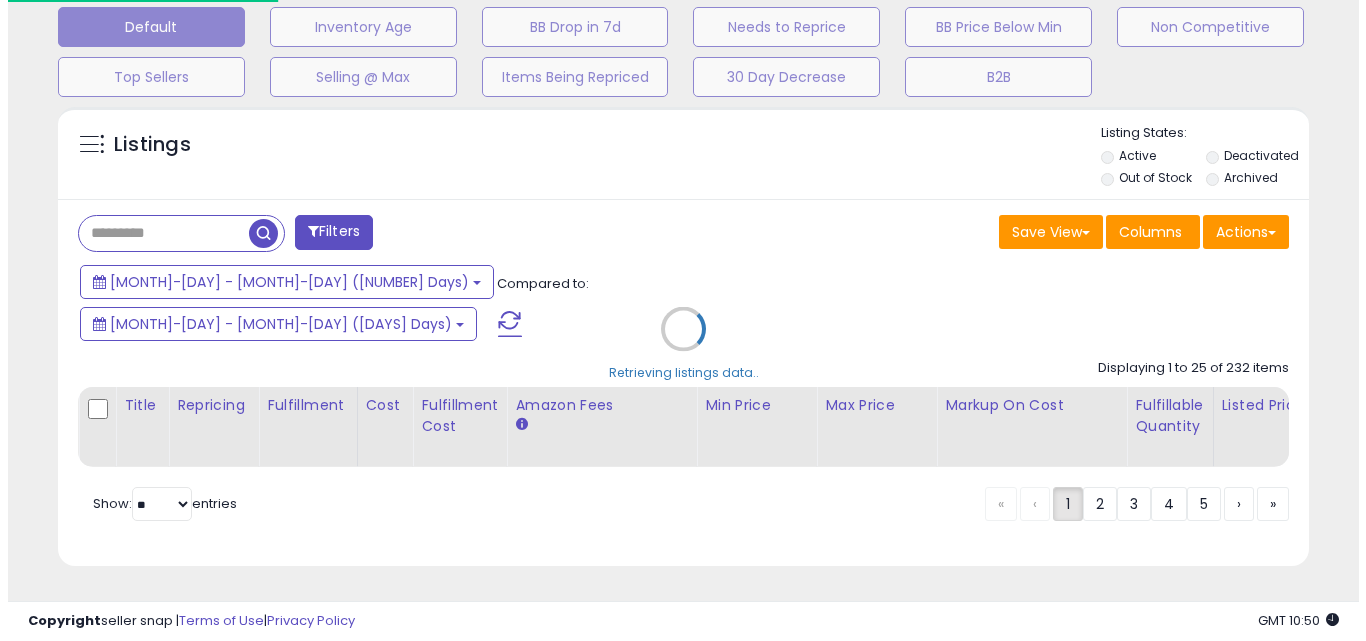 scroll, scrollTop: 599, scrollLeft: 0, axis: vertical 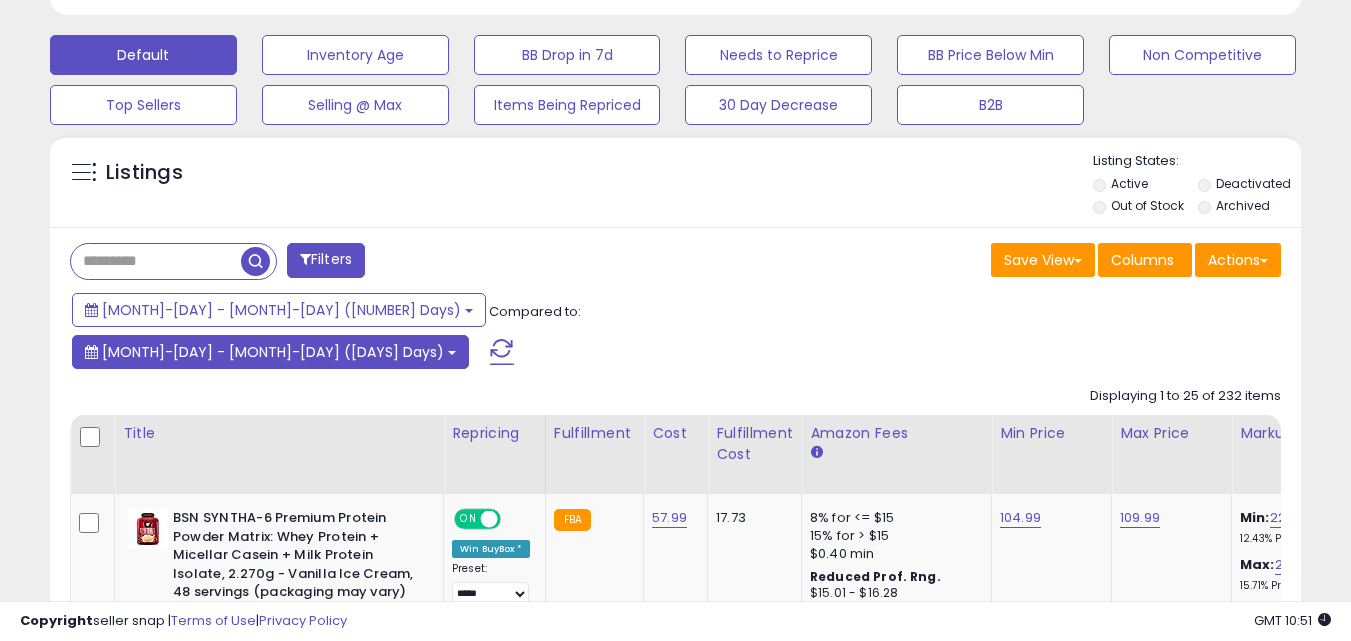 click on "[MONTH]-[DAY] - [MONTH]-[DAY] ([DAYS] Days)" at bounding box center [273, 352] 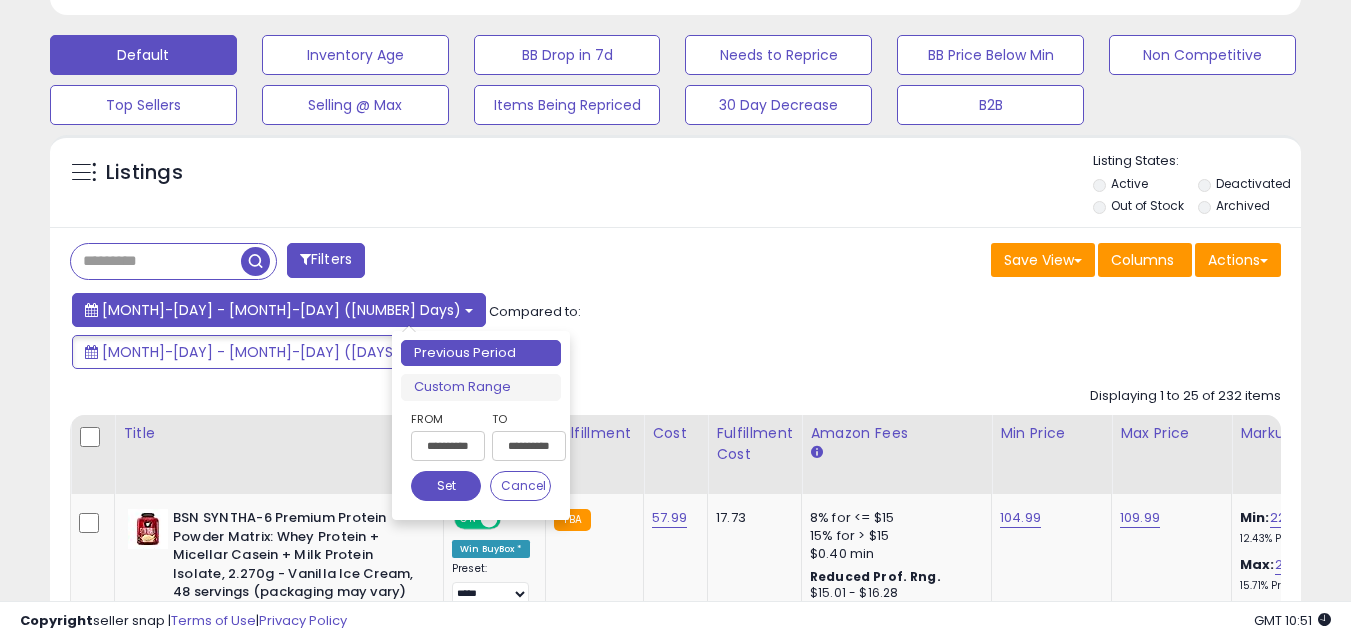click on "[MONTH]-[DAY] - [MONTH]-[DAY] ([NUMBER] Days)" at bounding box center [281, 310] 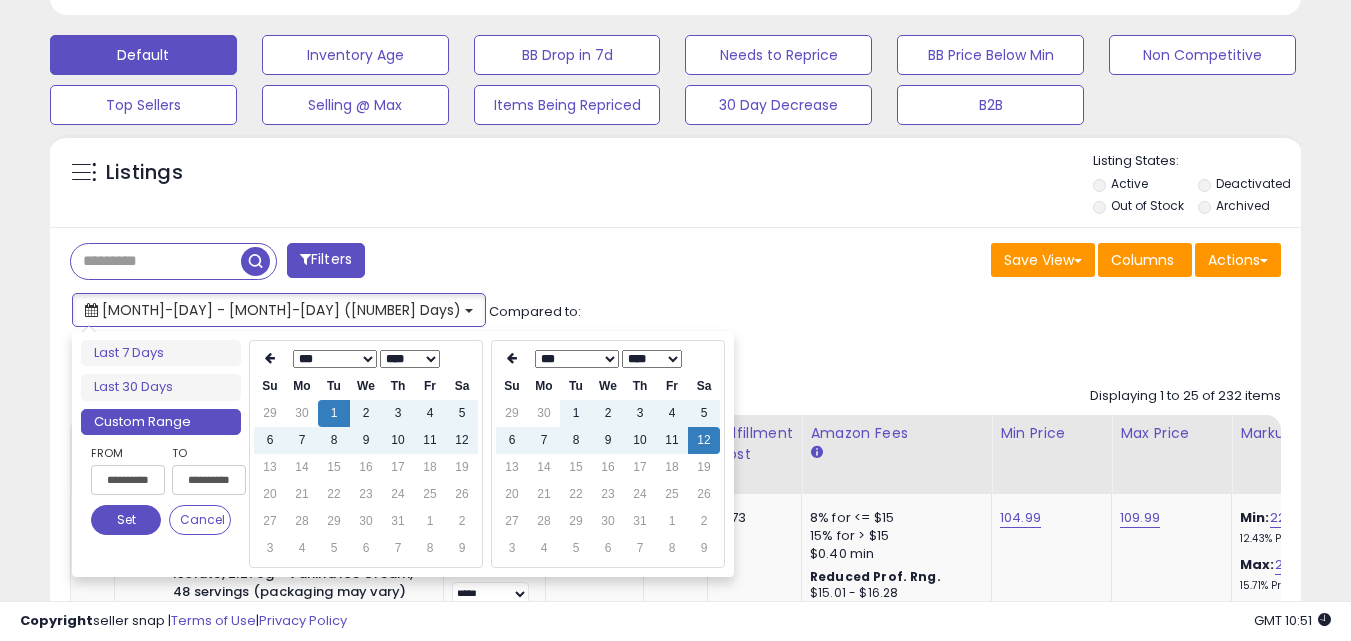 type on "**********" 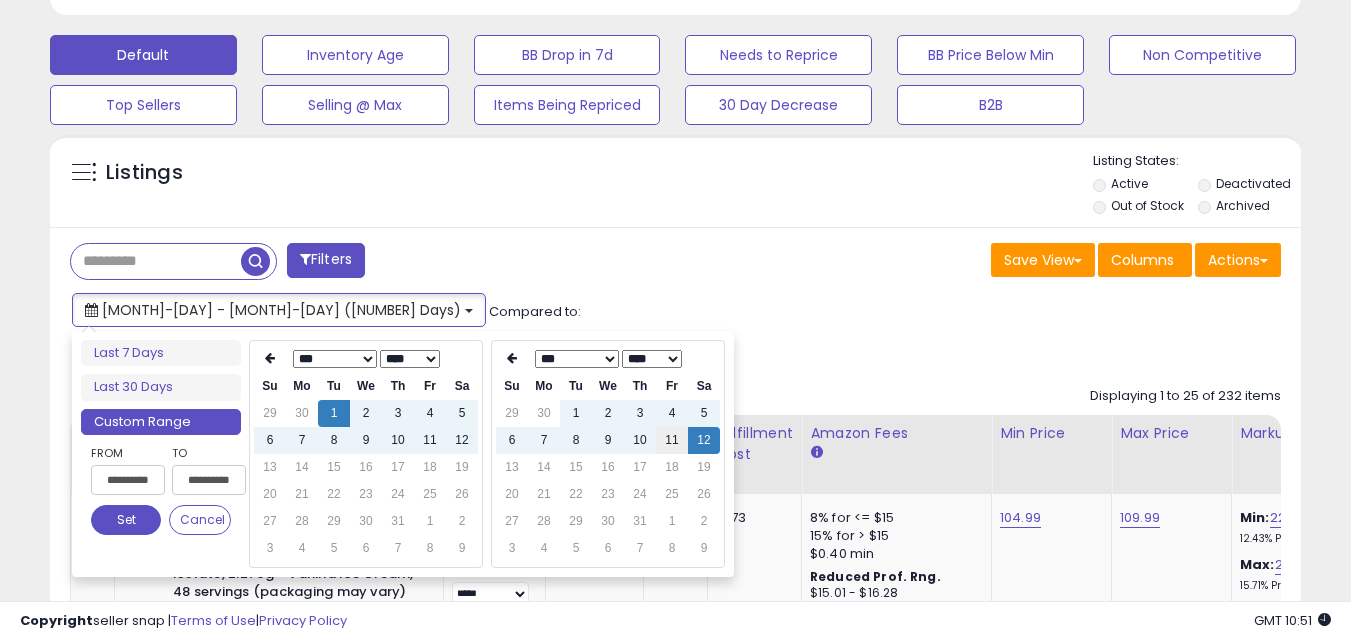 type on "**********" 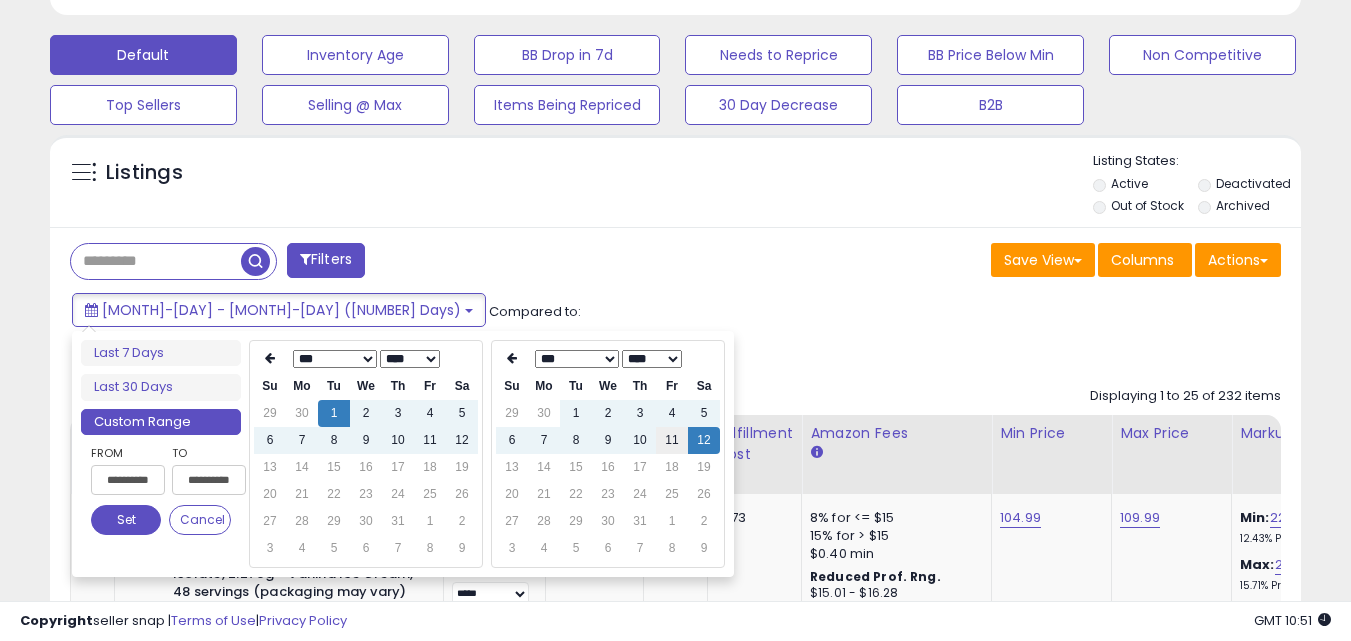 click on "11" at bounding box center [672, 440] 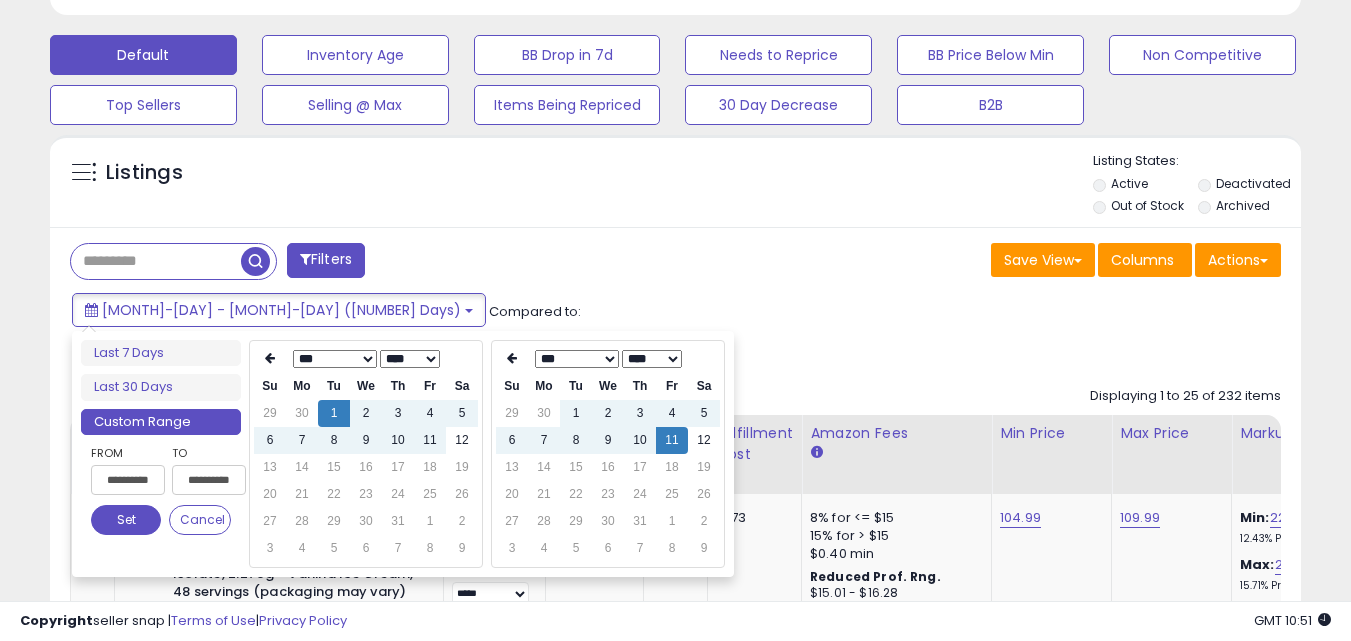 click on "Set" at bounding box center (126, 520) 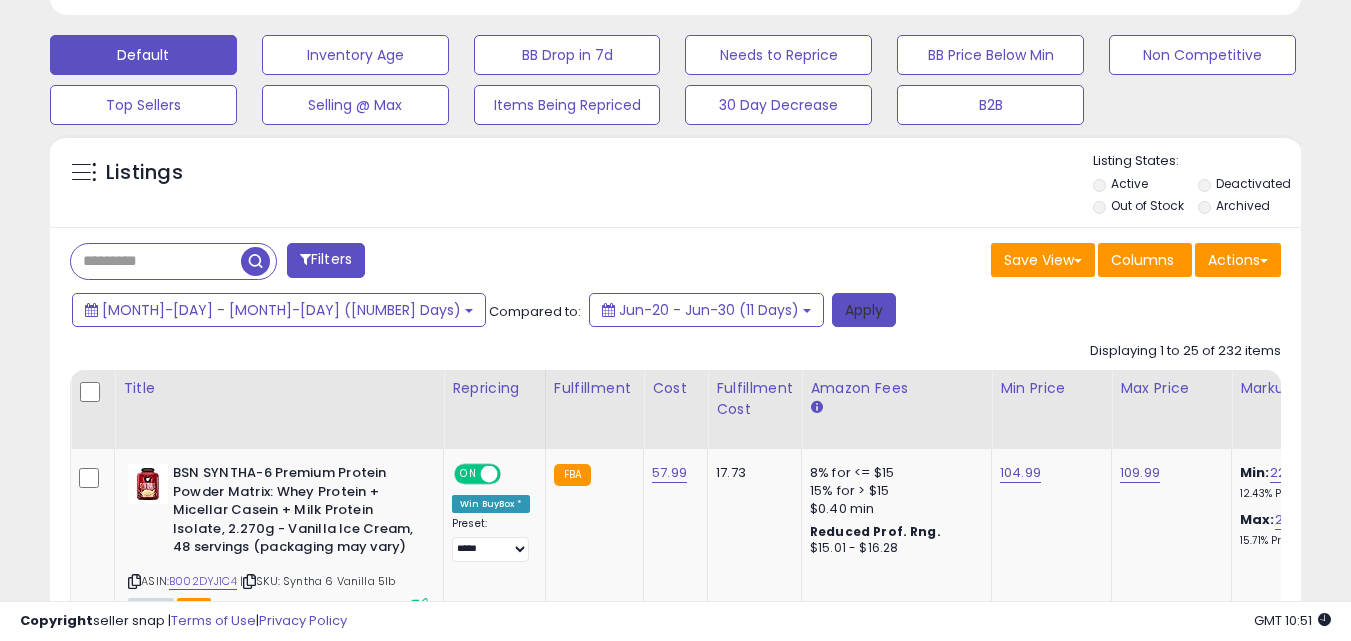 click on "Apply" at bounding box center [864, 310] 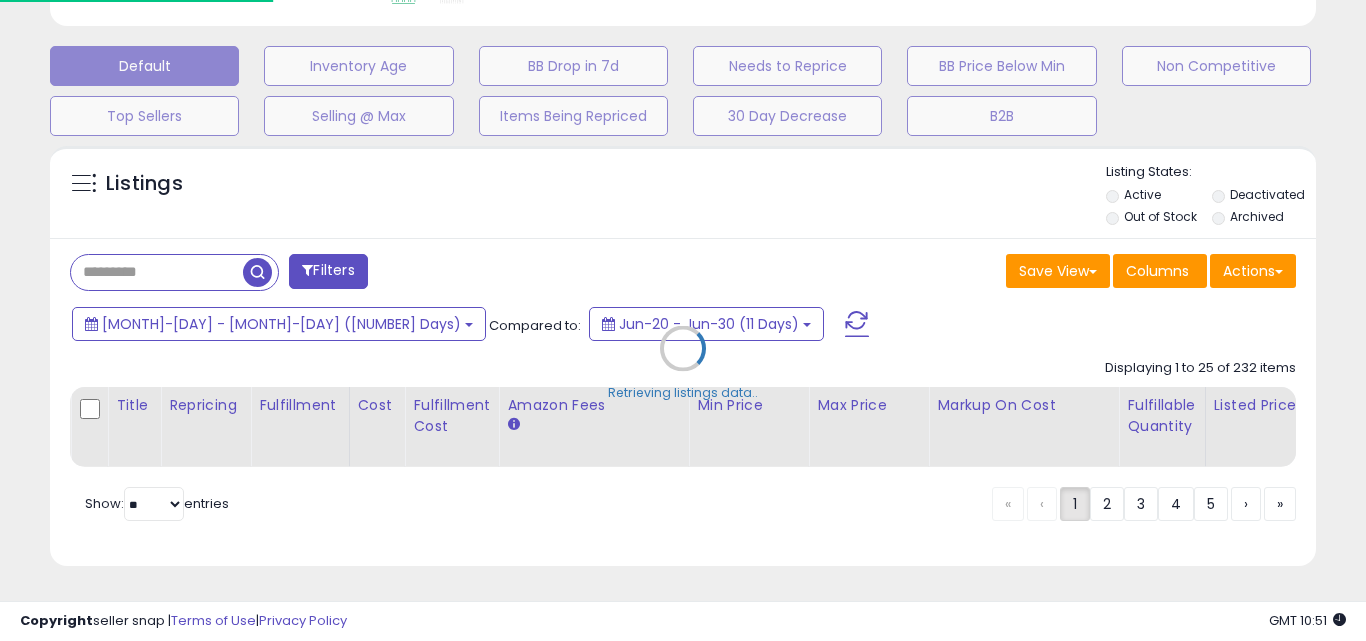 scroll, scrollTop: 999590, scrollLeft: 999267, axis: both 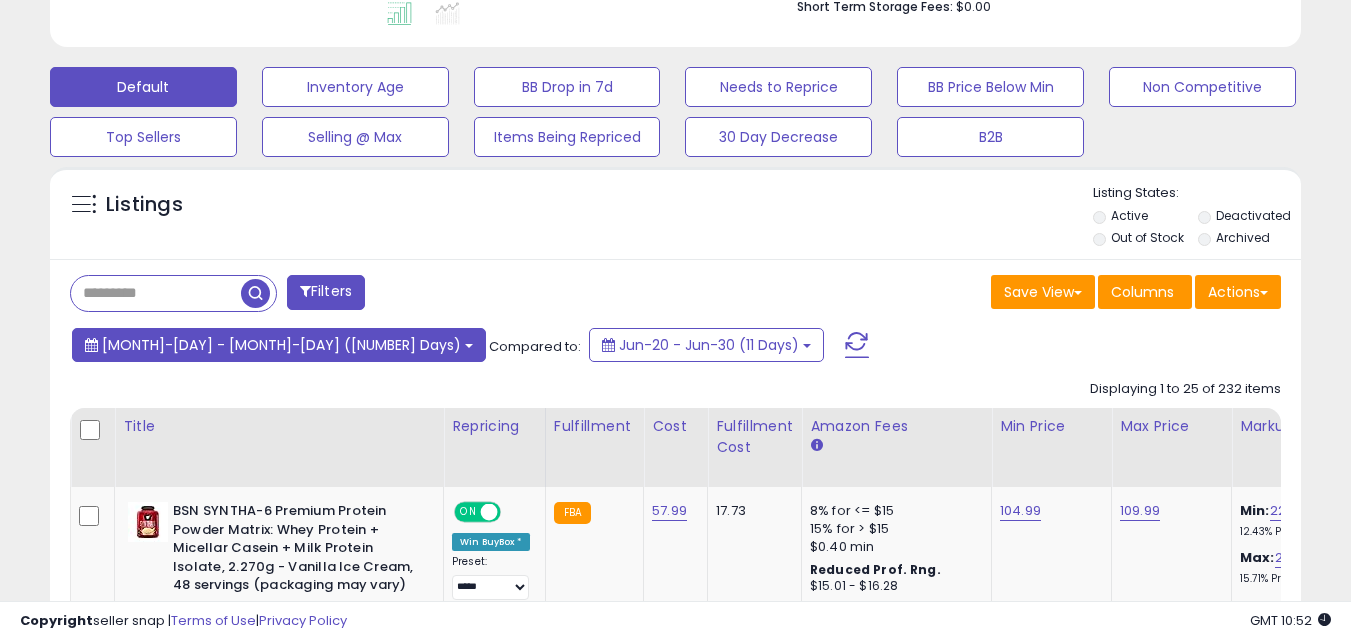 click on "[MONTH]-[DAY] - [MONTH]-[DAY] ([NUMBER] Days)" at bounding box center [281, 345] 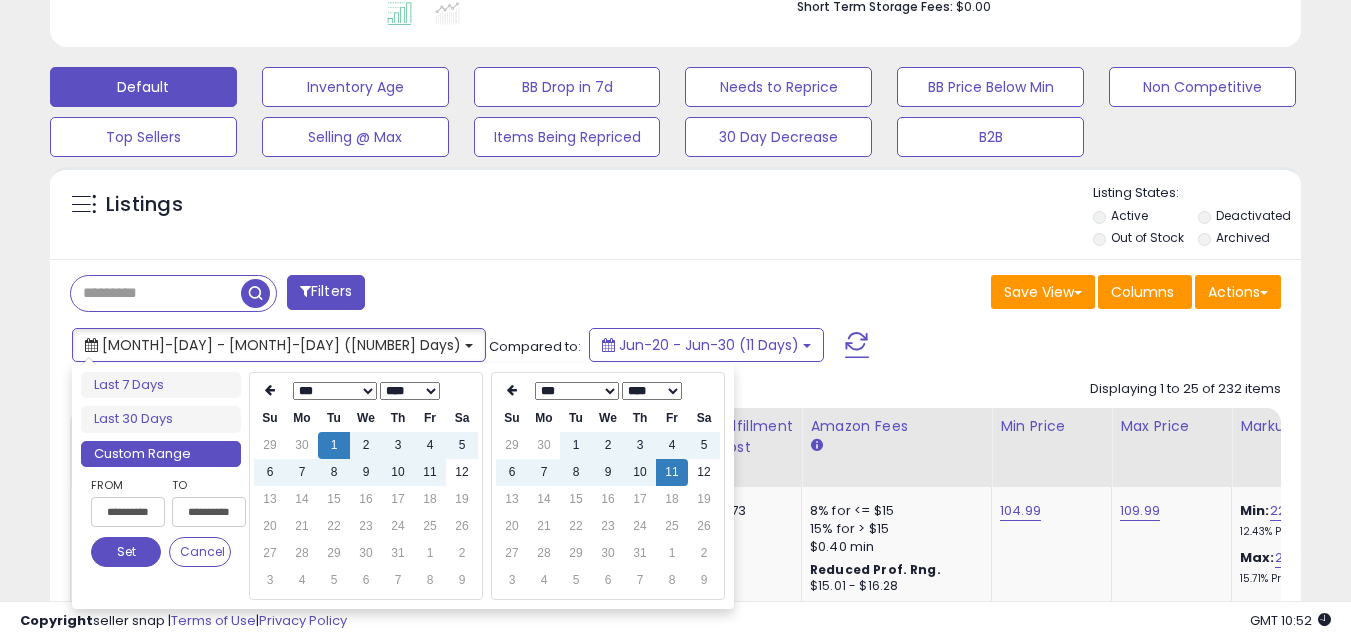 type on "**********" 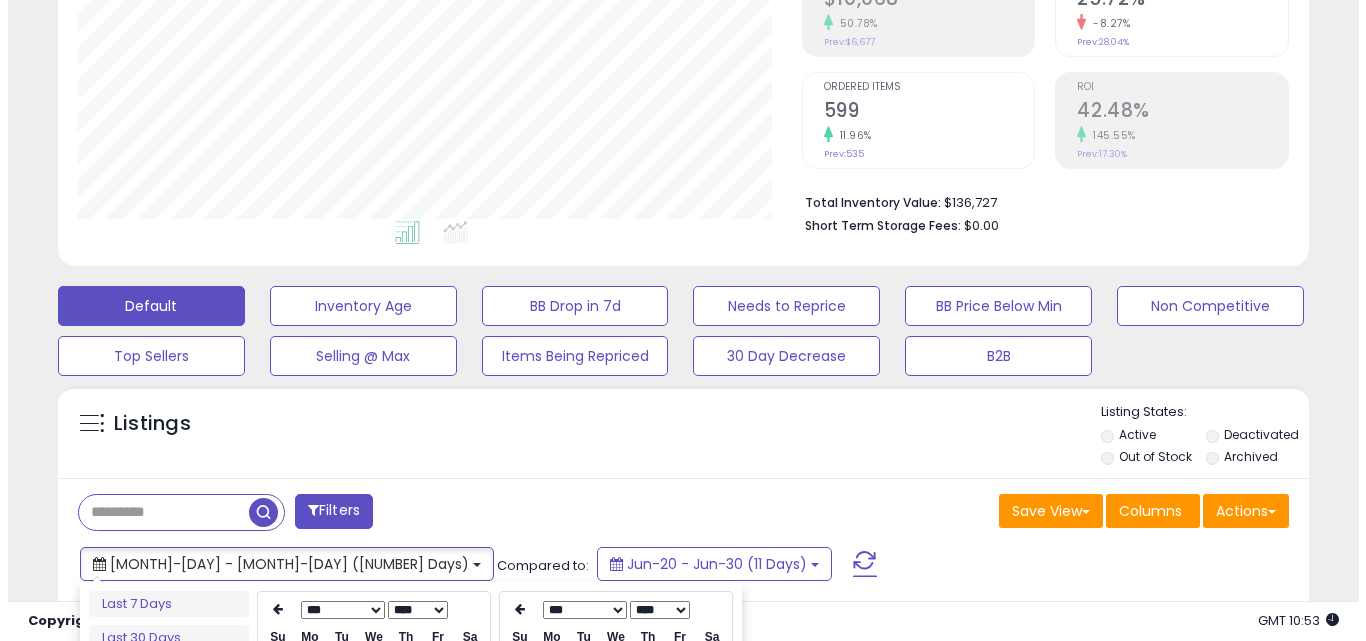 scroll, scrollTop: 524, scrollLeft: 0, axis: vertical 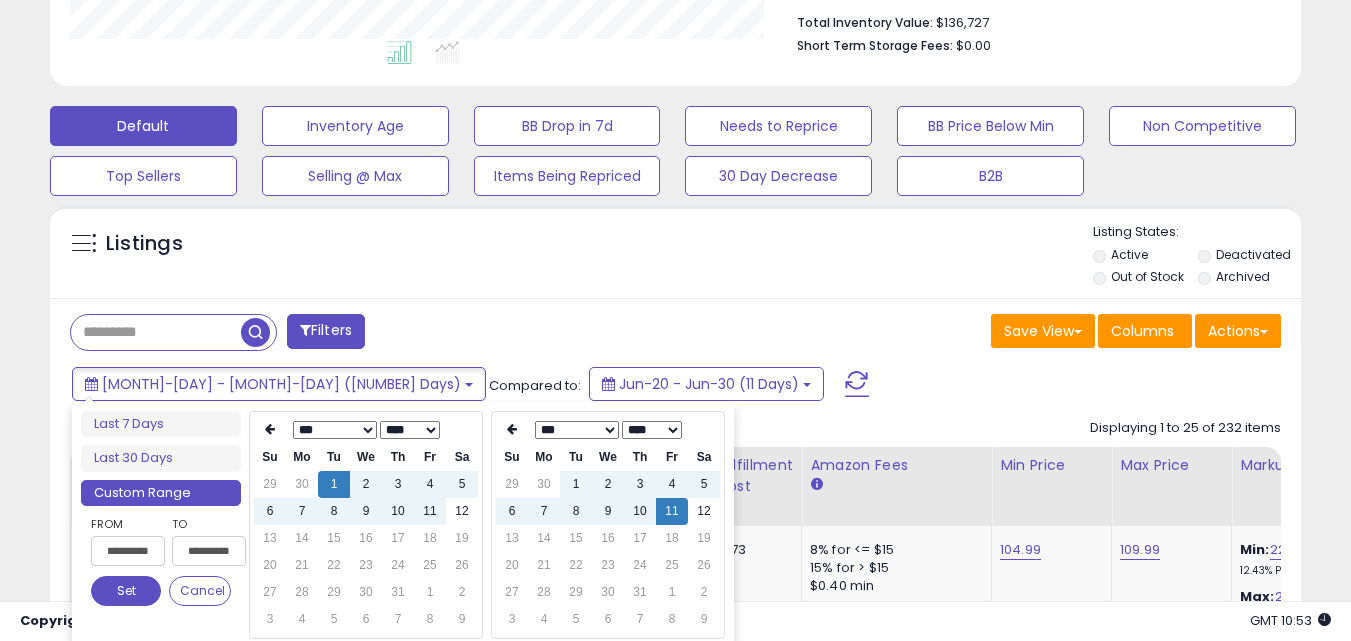 click at bounding box center [156, 332] 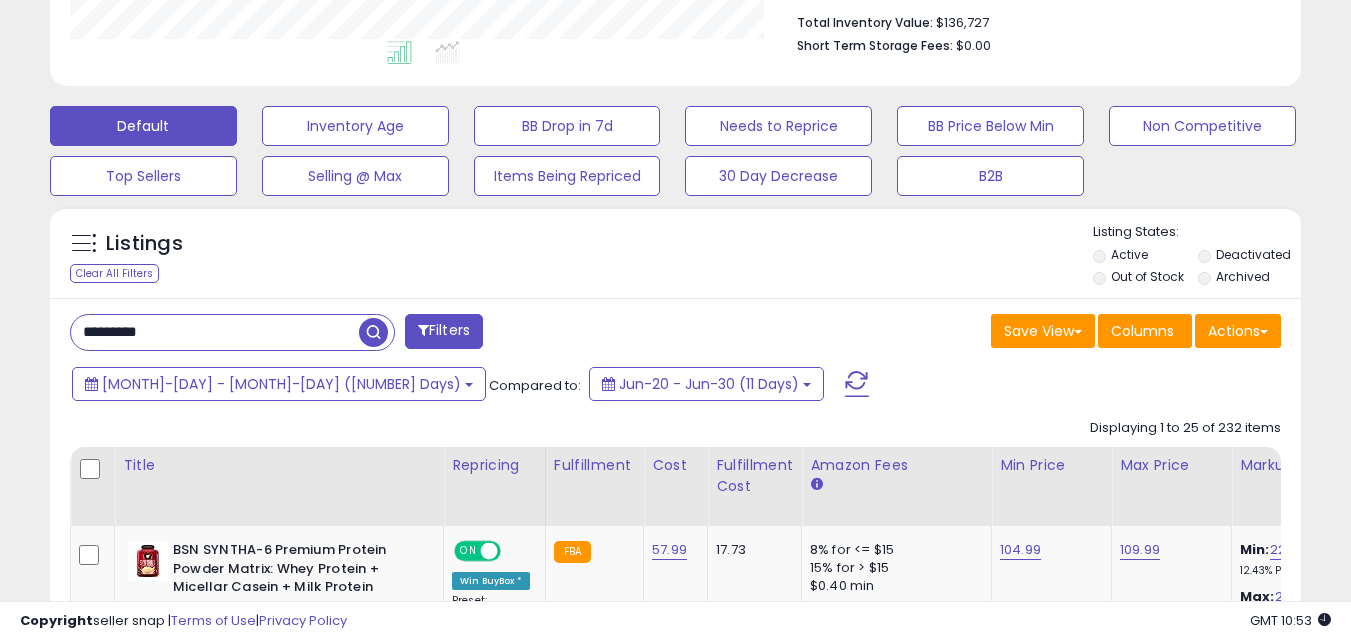 type on "*********" 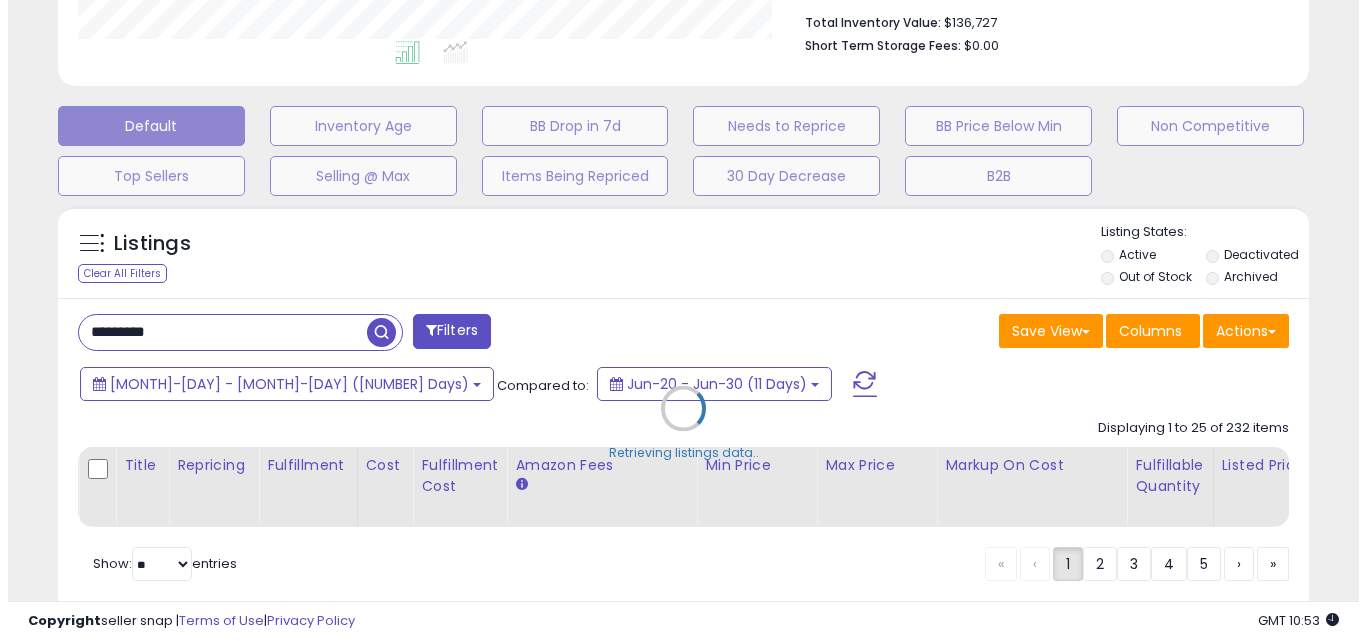 scroll, scrollTop: 999590, scrollLeft: 999267, axis: both 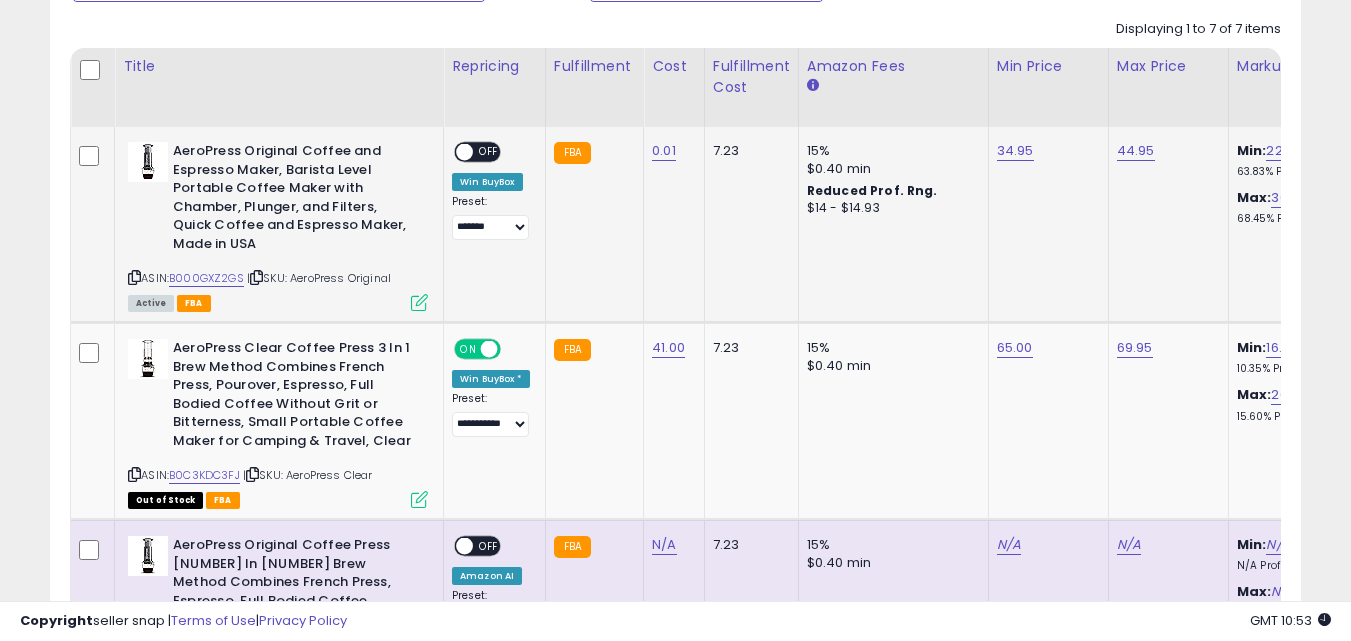 click on "OFF" at bounding box center (489, 152) 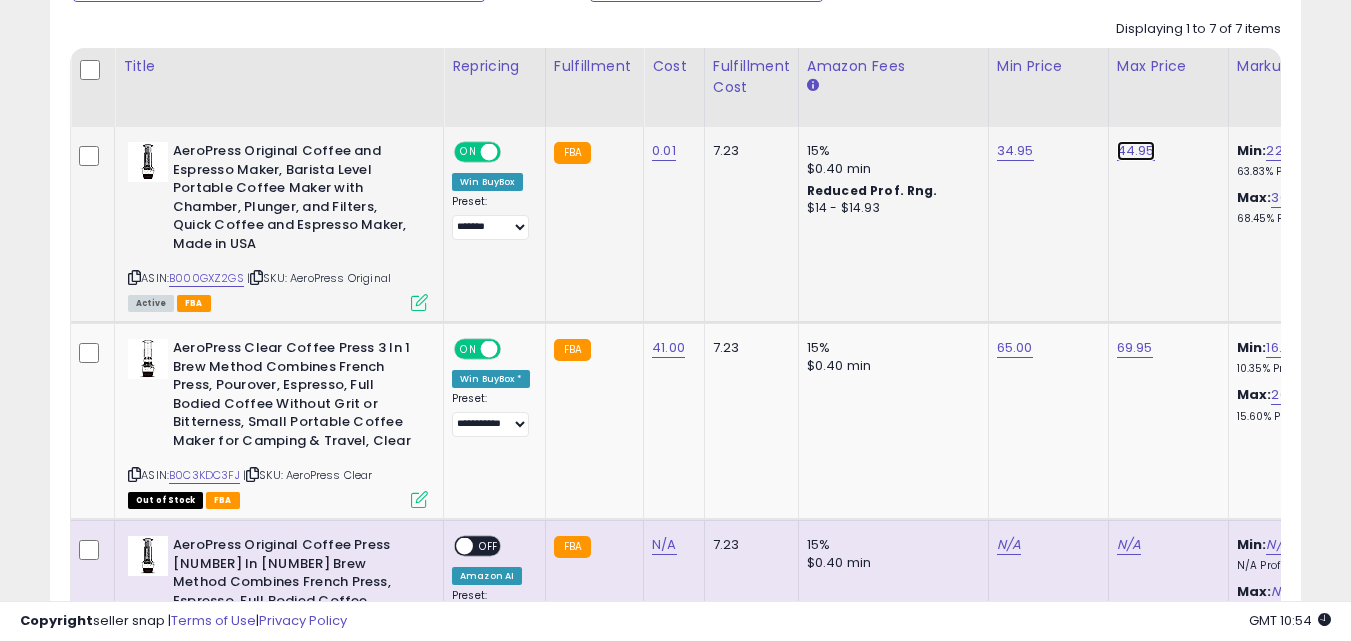 click on "44.95" at bounding box center (1136, 151) 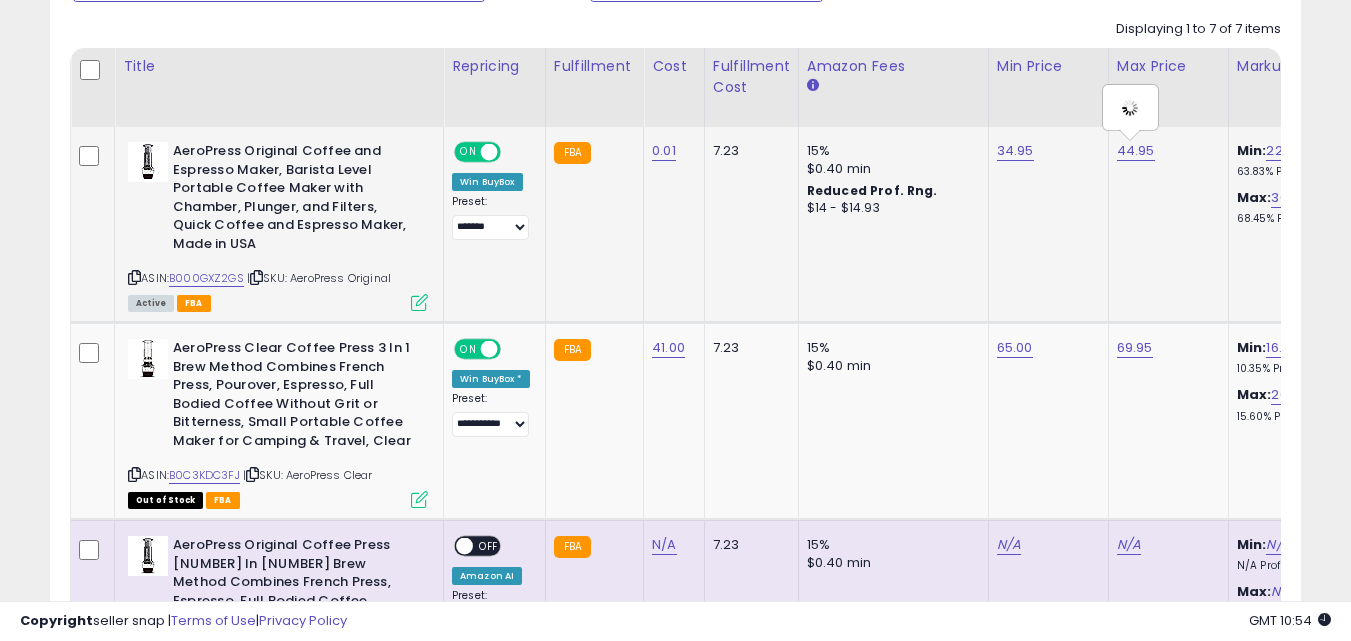 scroll, scrollTop: 0, scrollLeft: 45, axis: horizontal 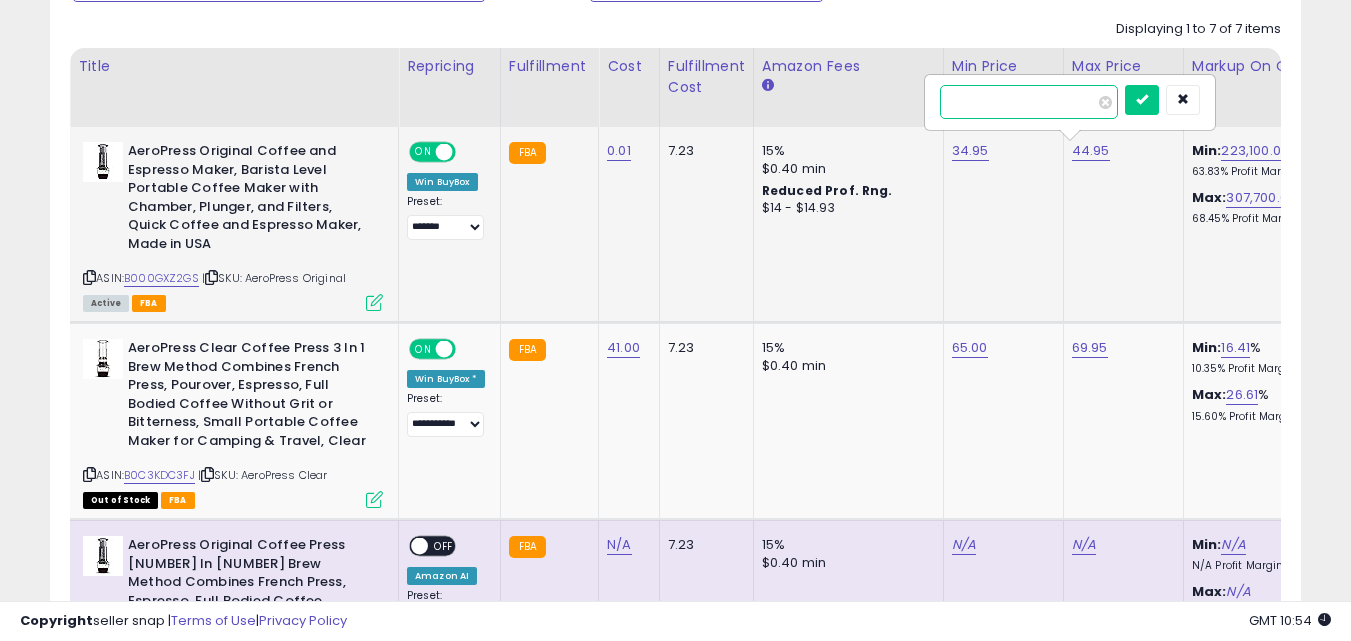 click on "*****" at bounding box center (1029, 102) 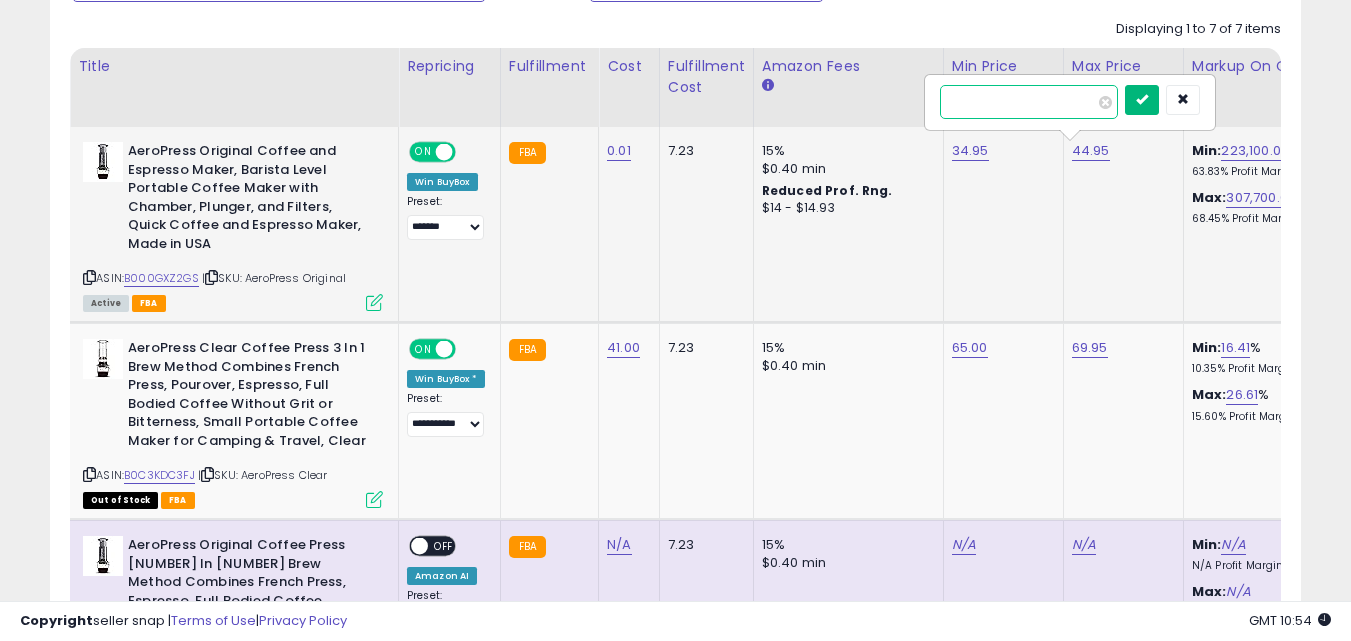 type on "*****" 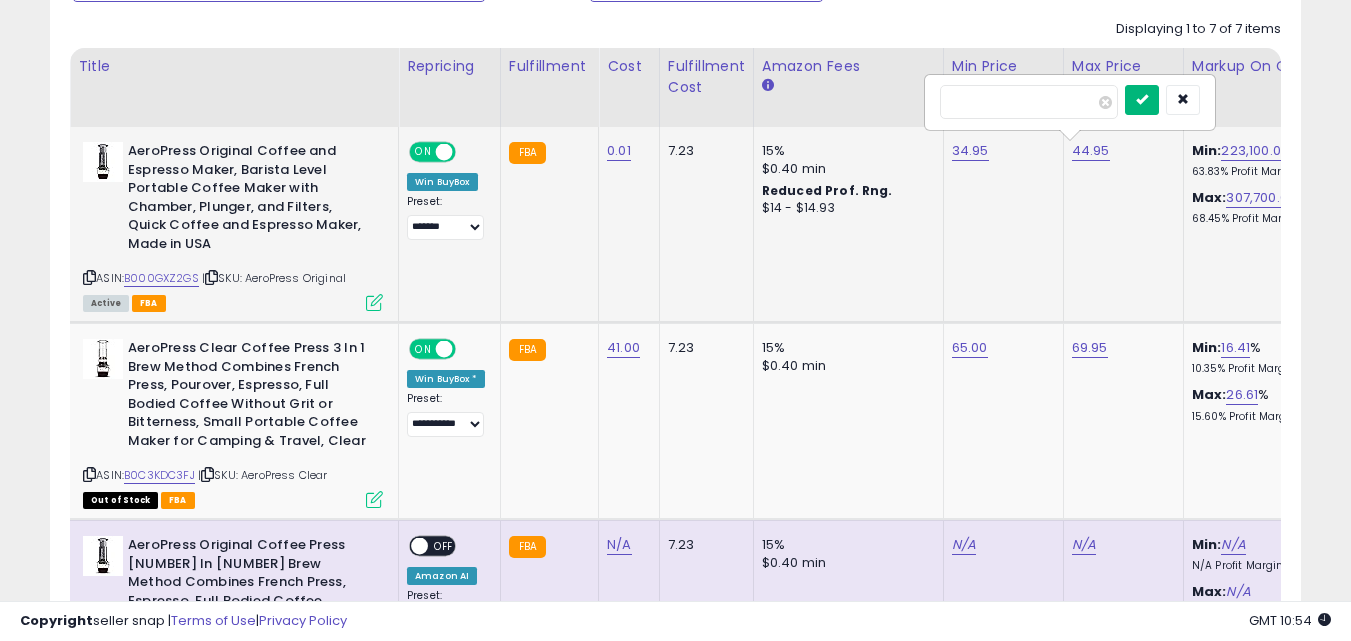 click at bounding box center [1142, 99] 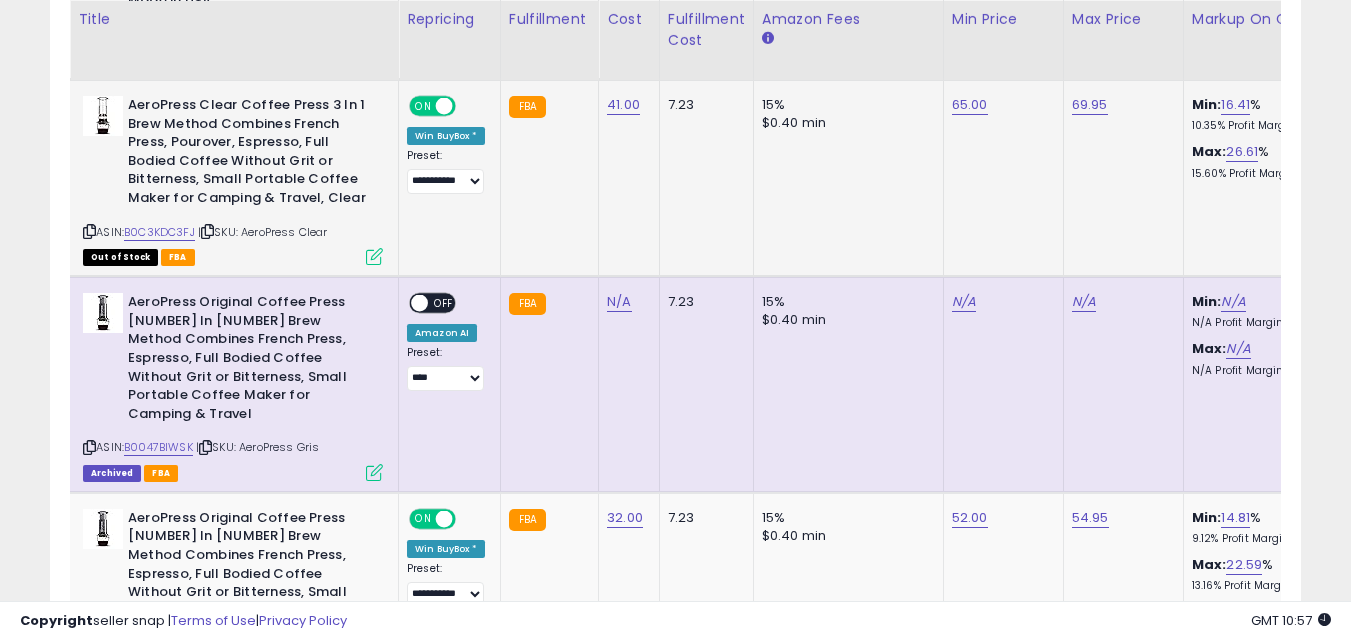 scroll, scrollTop: 1167, scrollLeft: 0, axis: vertical 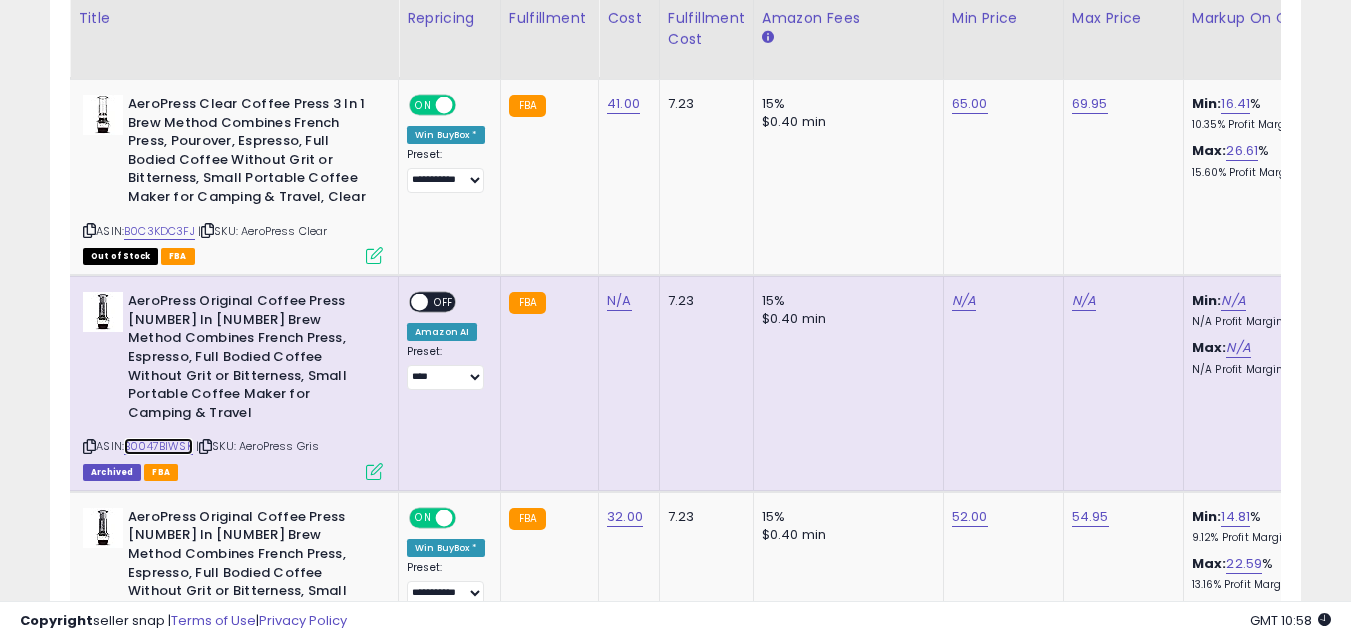 click on "B0047BIWSK" at bounding box center [158, 446] 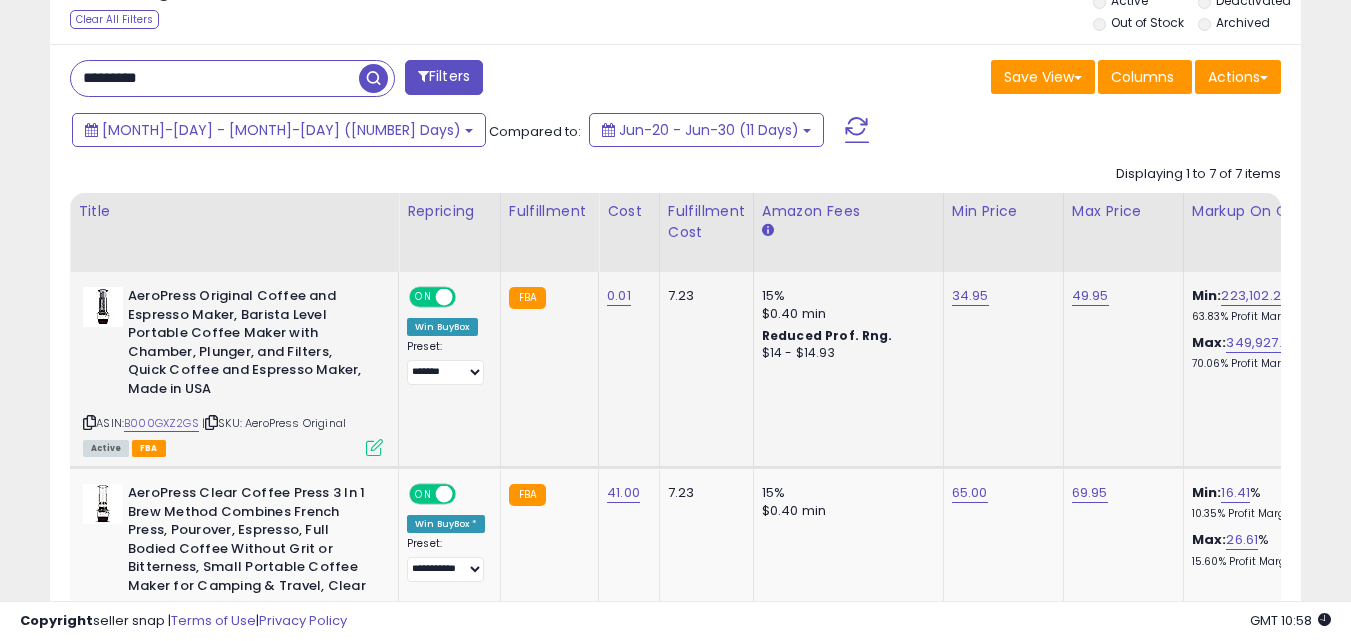 scroll, scrollTop: 722, scrollLeft: 0, axis: vertical 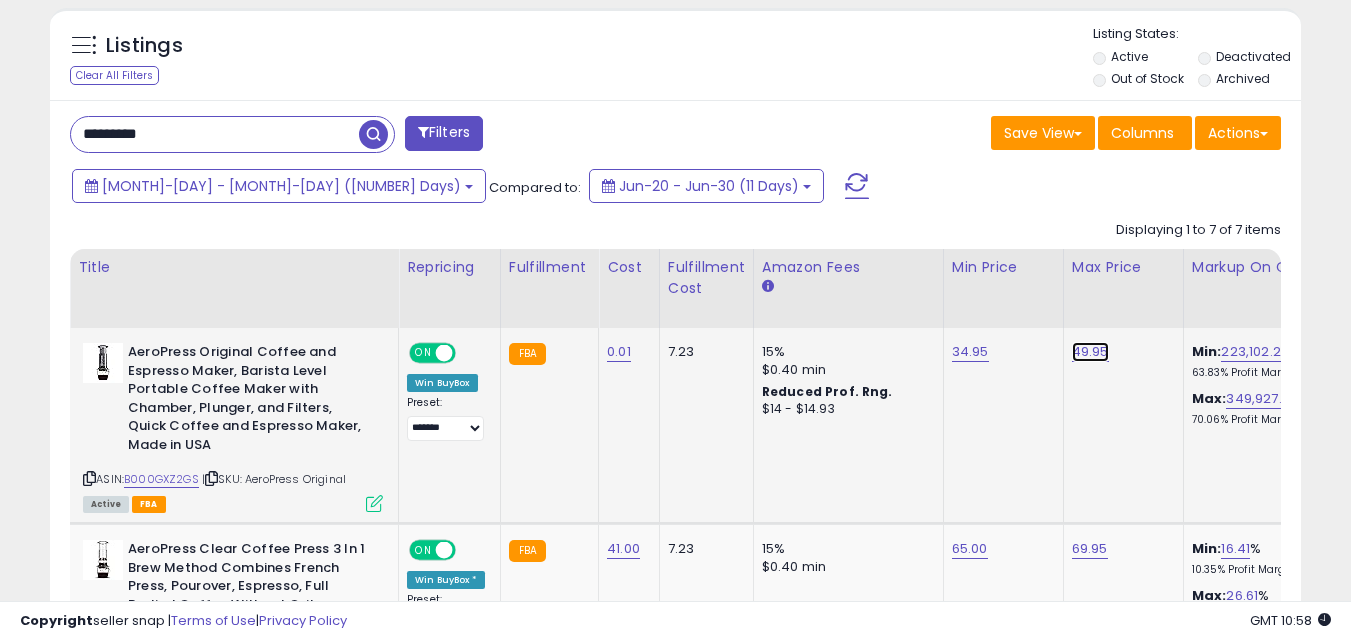 click on "49.95" at bounding box center (1090, 352) 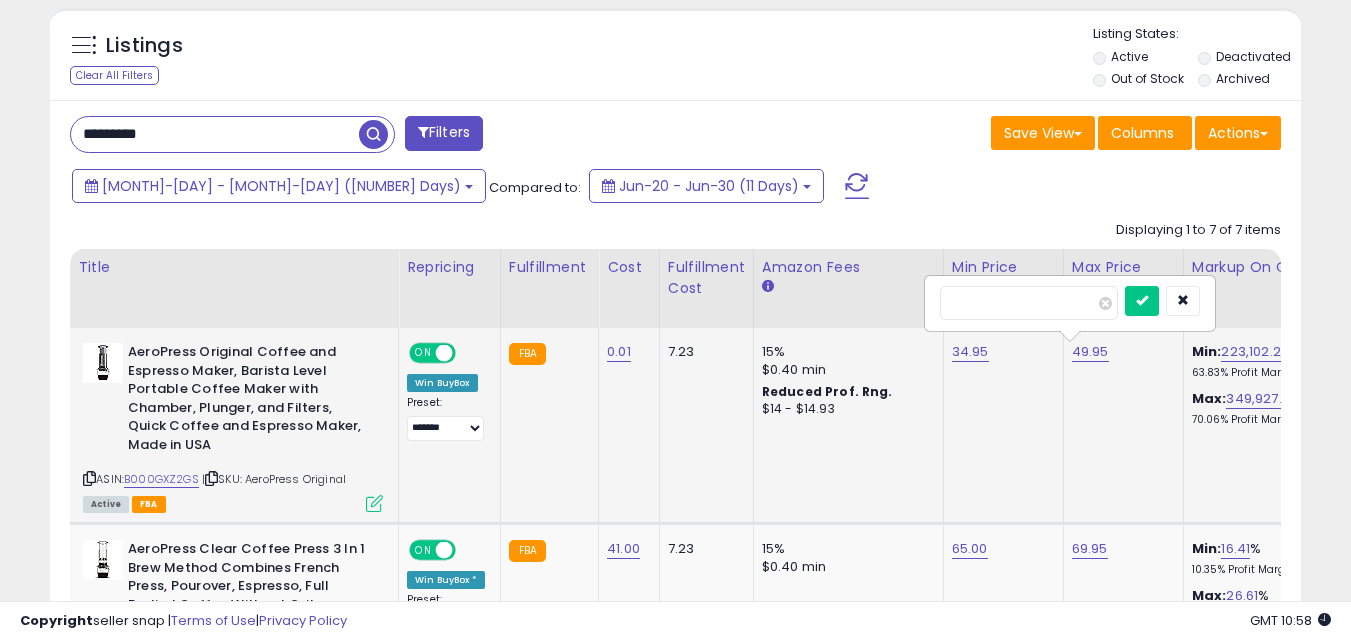 click on "*****" at bounding box center [1029, 303] 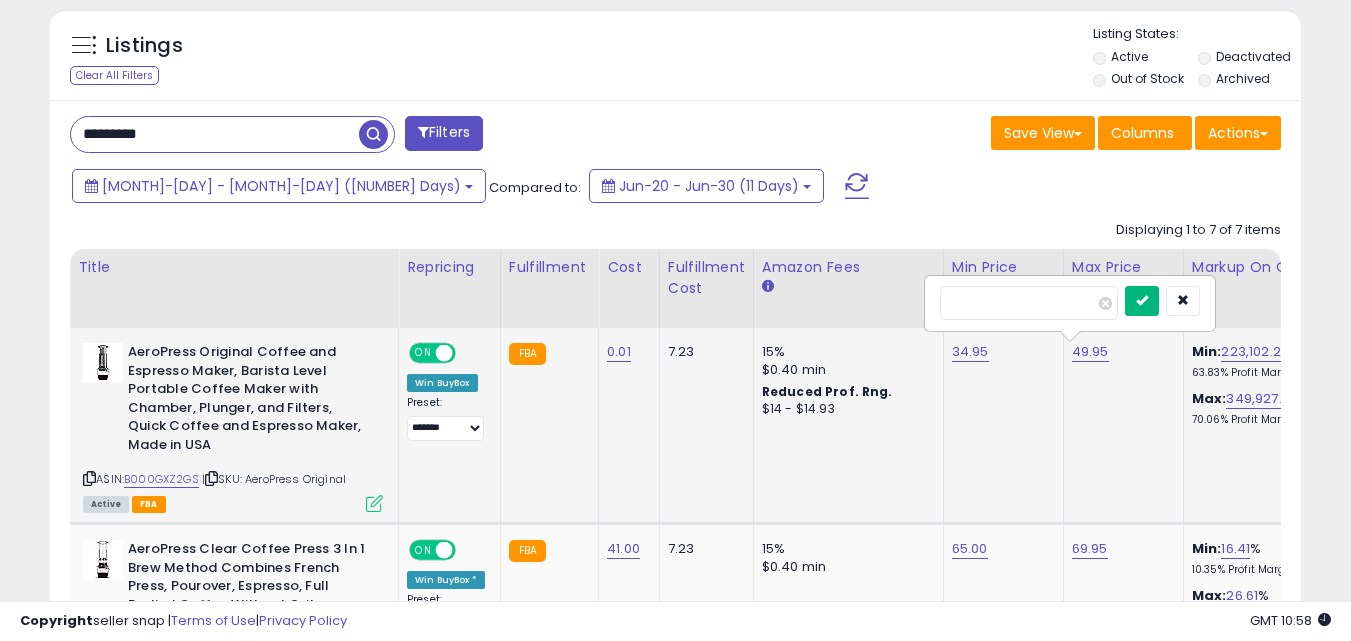 click at bounding box center (1142, 300) 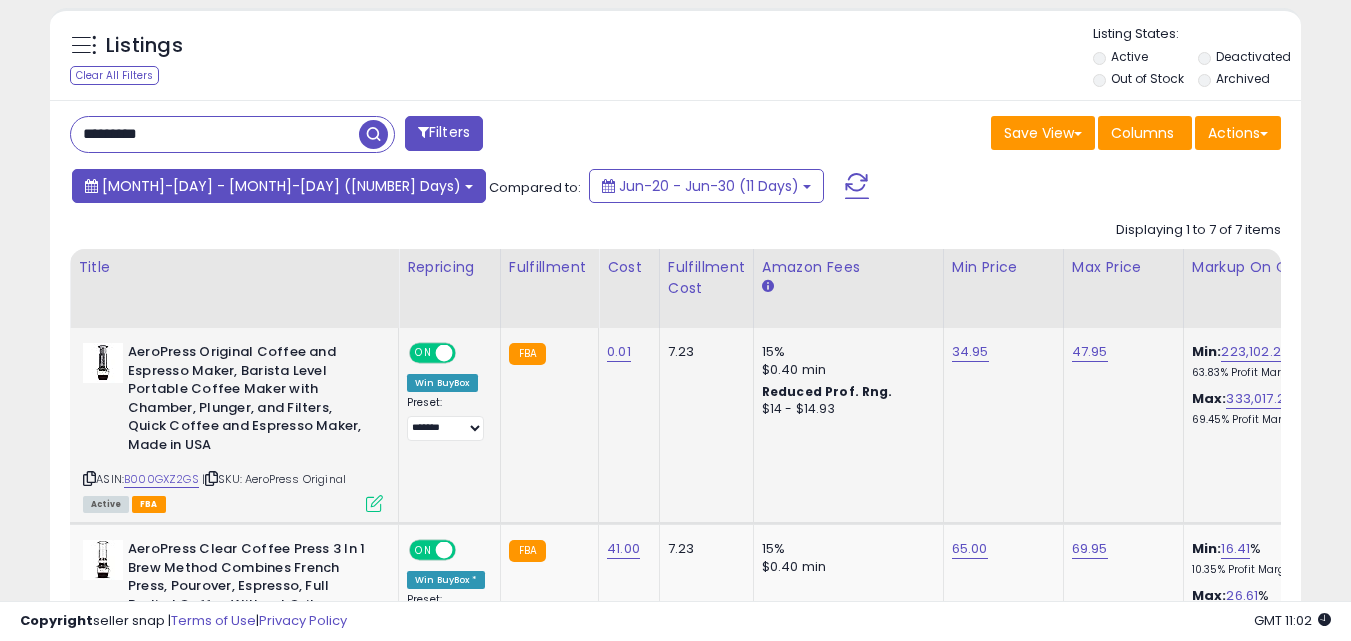 click on "[MONTH]-[DAY] - [MONTH]-[DAY] ([NUMBER] Days)" at bounding box center [281, 186] 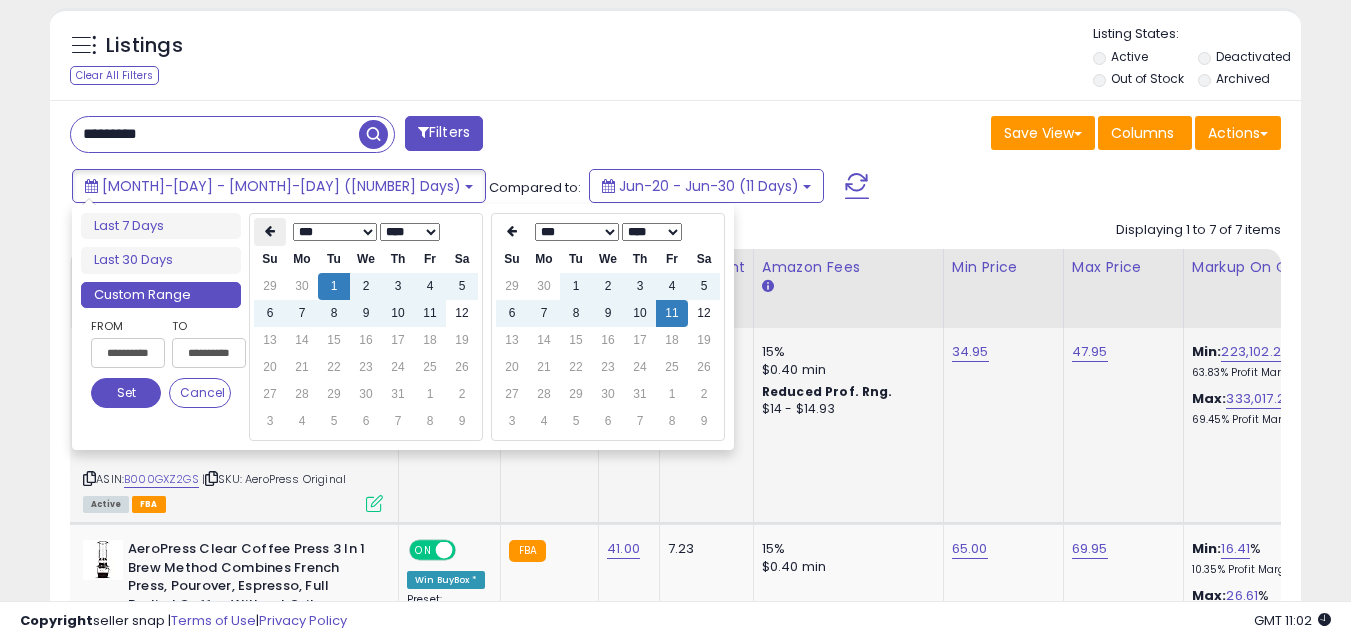 click at bounding box center [270, 231] 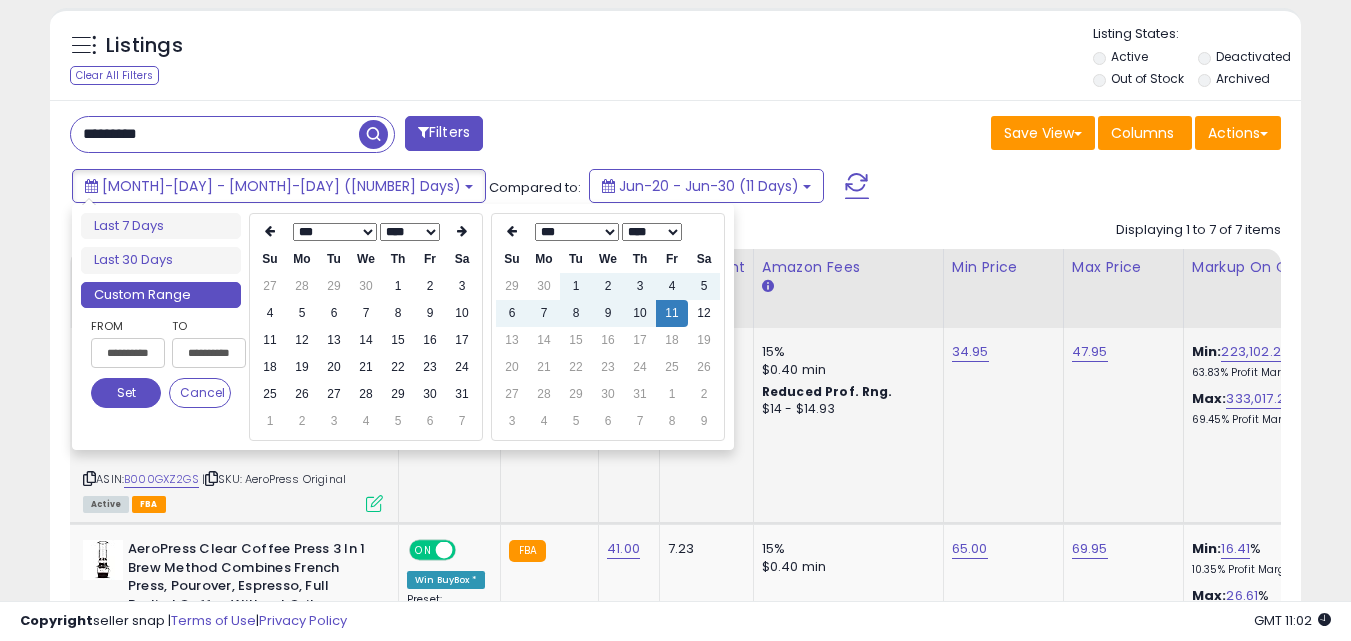 click at bounding box center [270, 231] 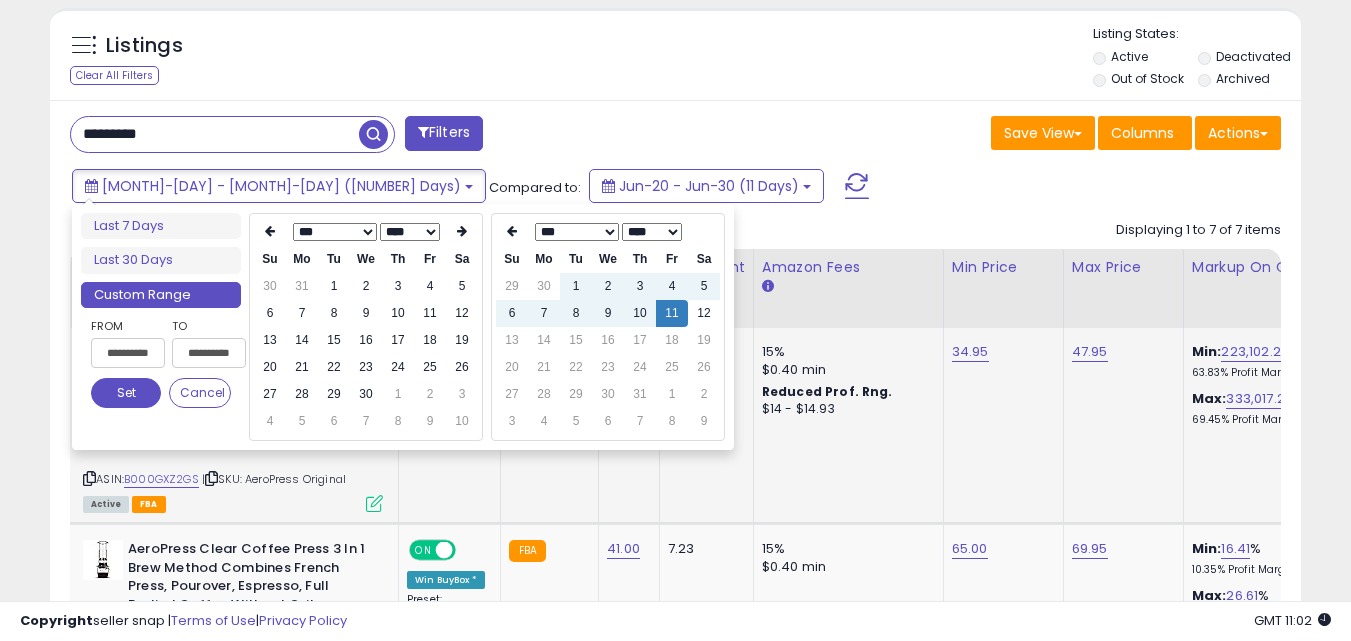 click at bounding box center (270, 231) 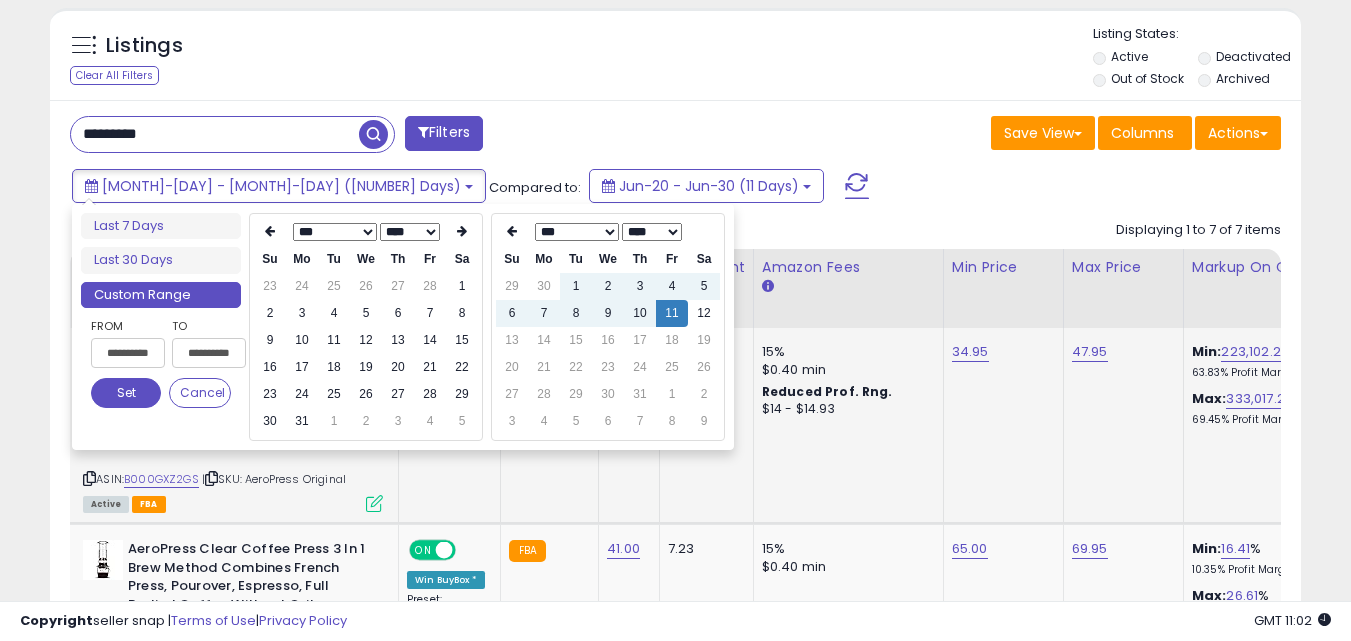 click at bounding box center (270, 231) 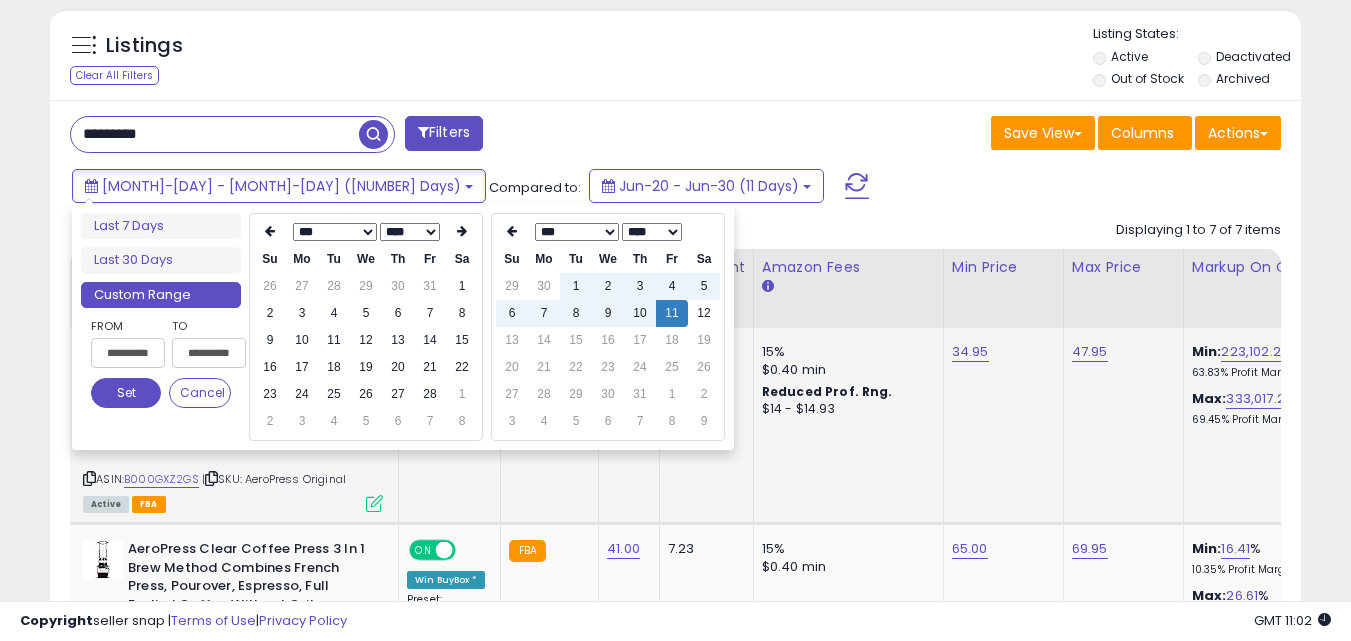 click at bounding box center [270, 231] 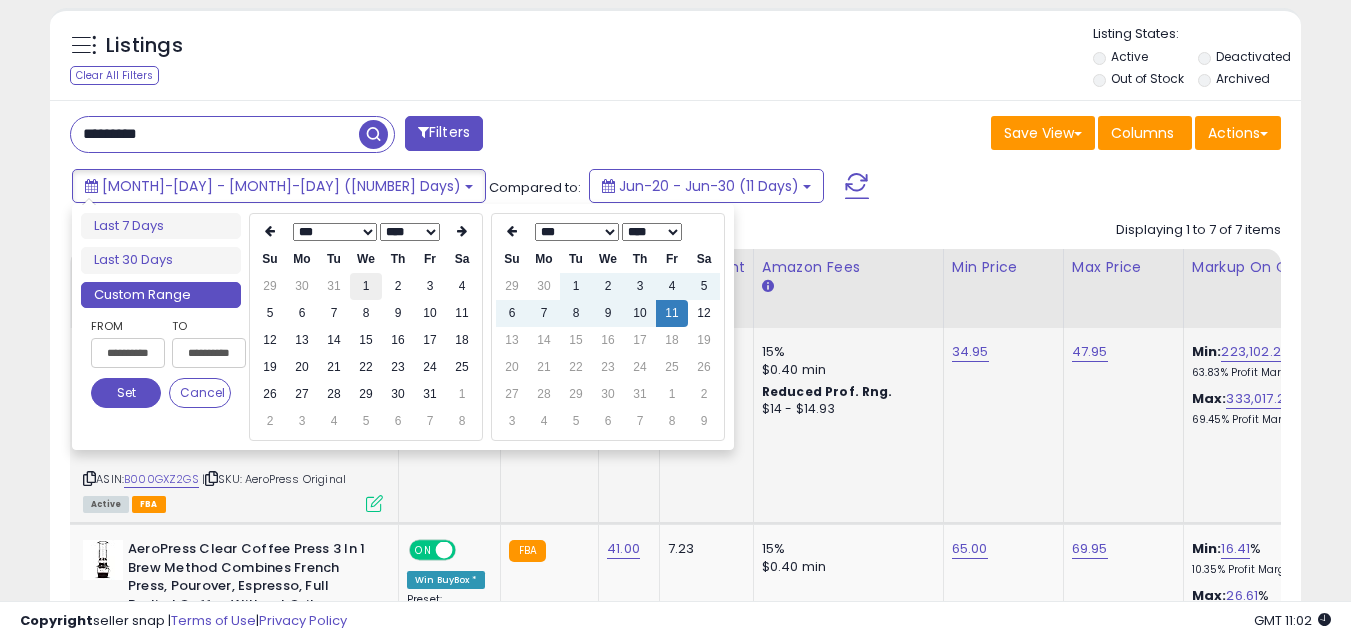click on "1" at bounding box center (366, 286) 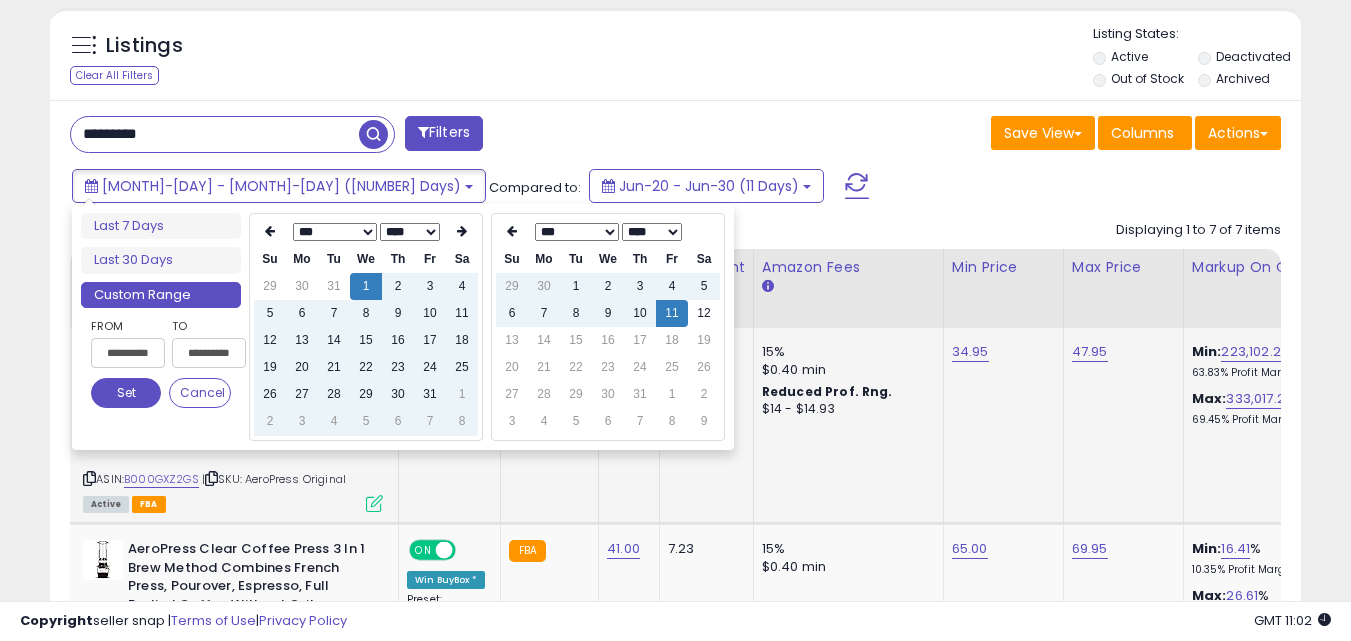 type on "**********" 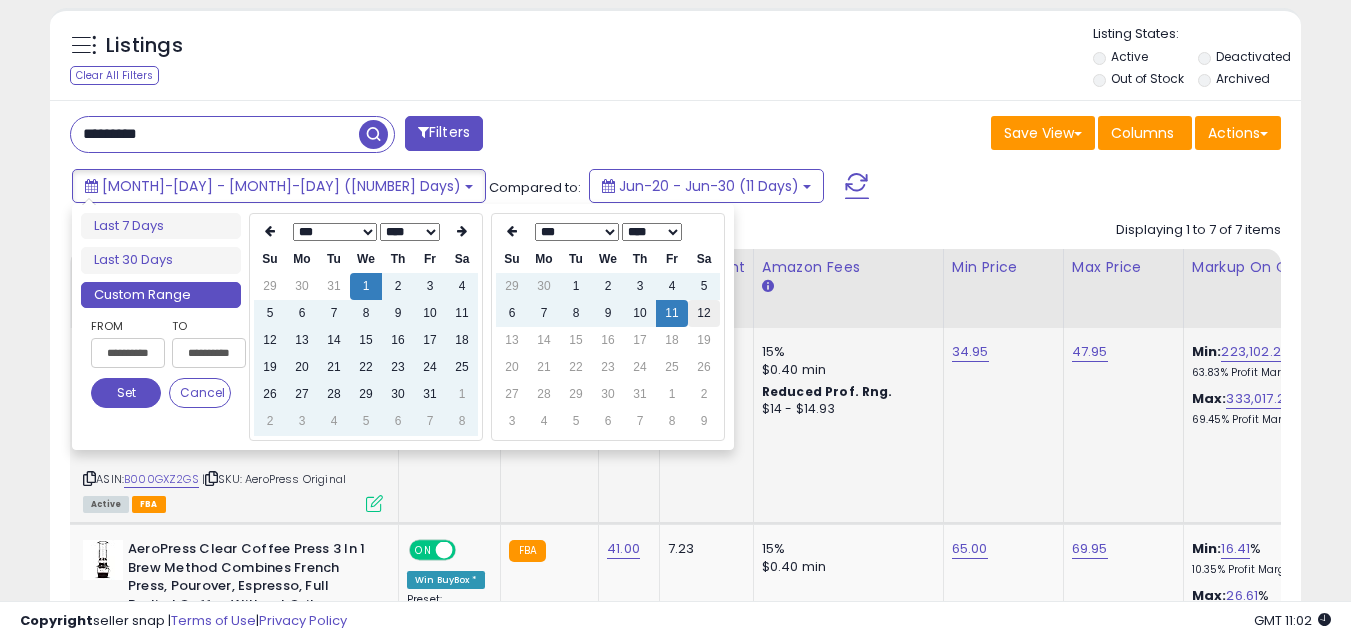 click on "12" at bounding box center [704, 313] 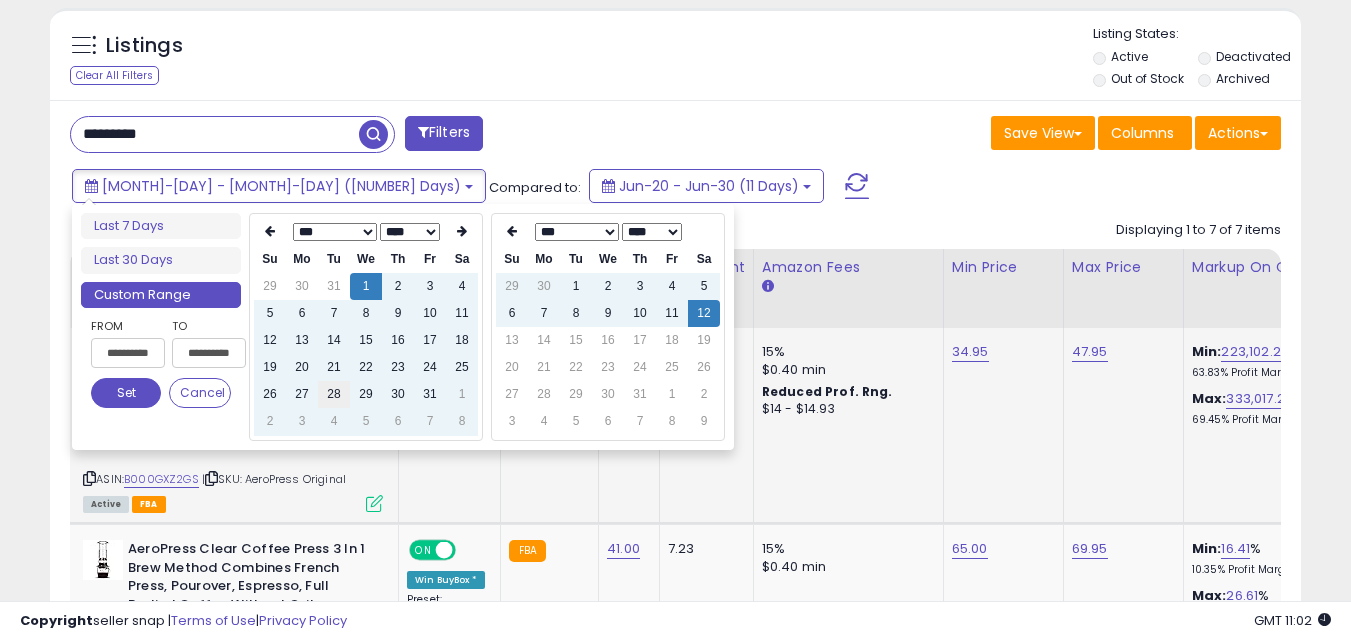 type on "**********" 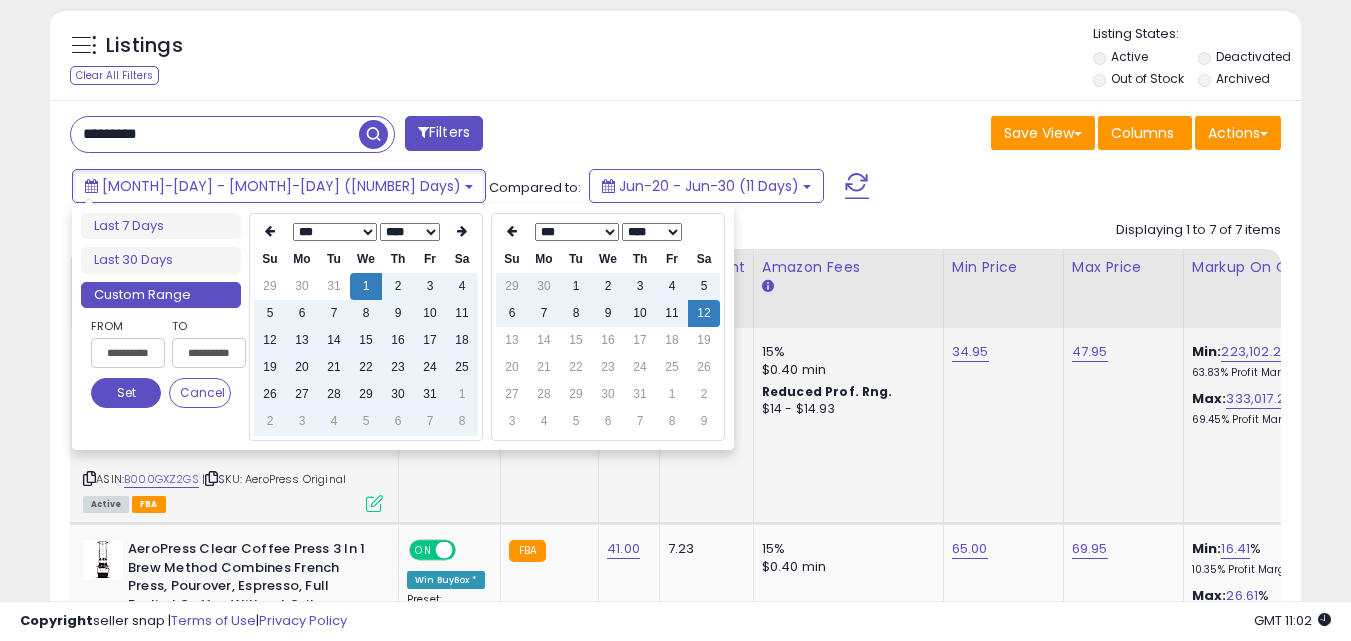 type on "**********" 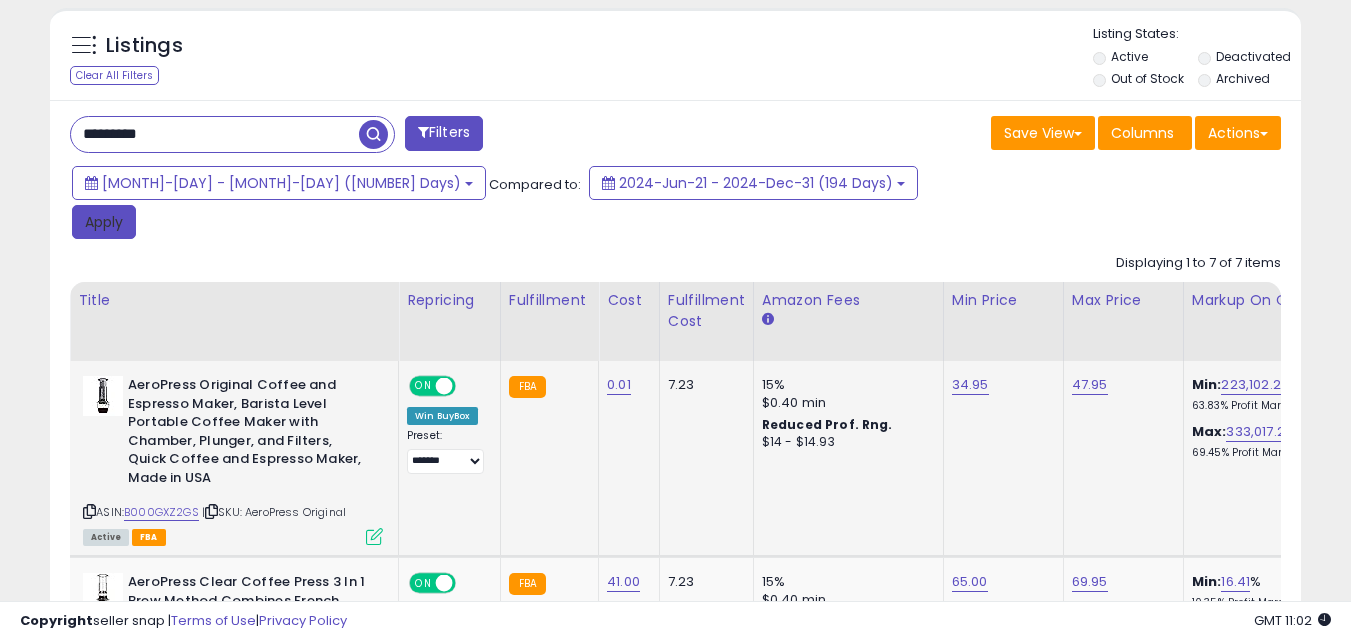 click on "Apply" at bounding box center [104, 222] 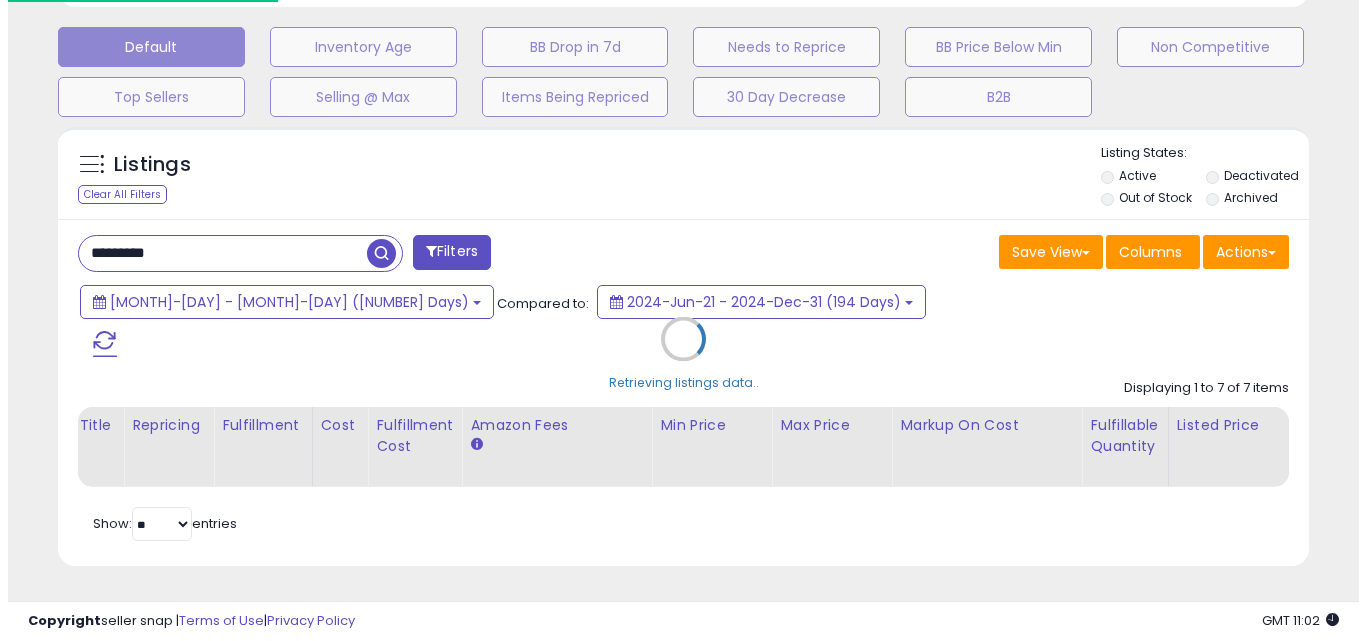 scroll, scrollTop: 579, scrollLeft: 0, axis: vertical 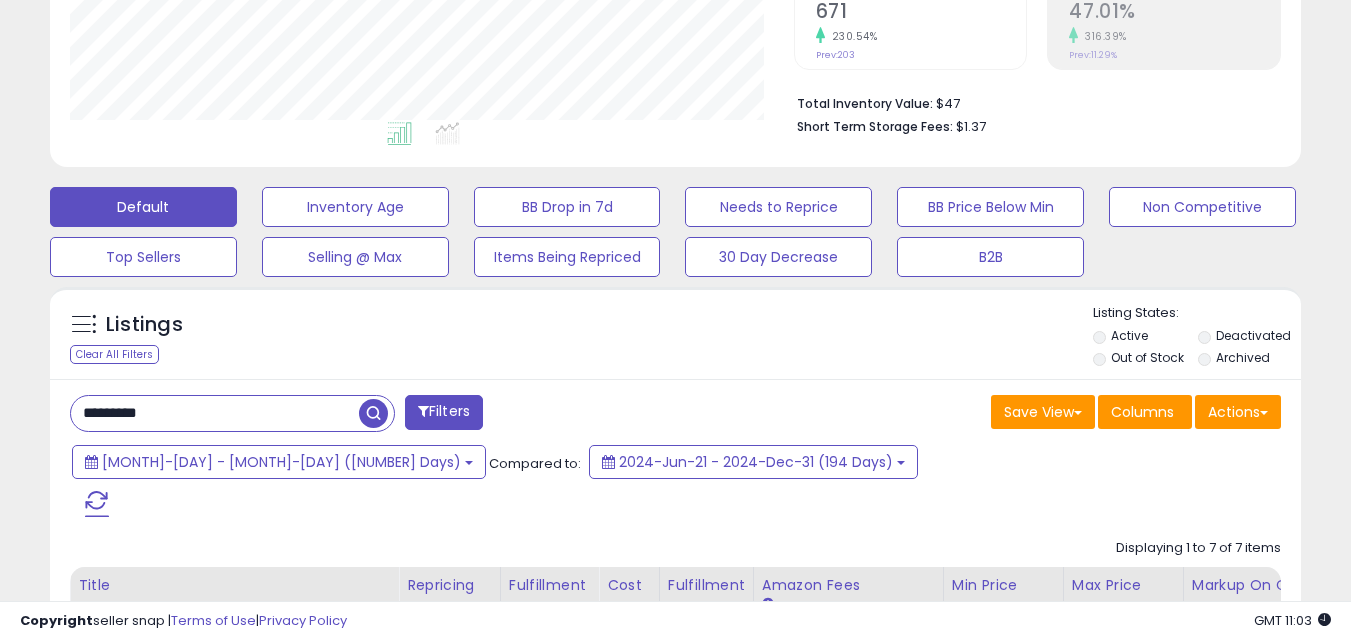 click on "*********" at bounding box center (215, 413) 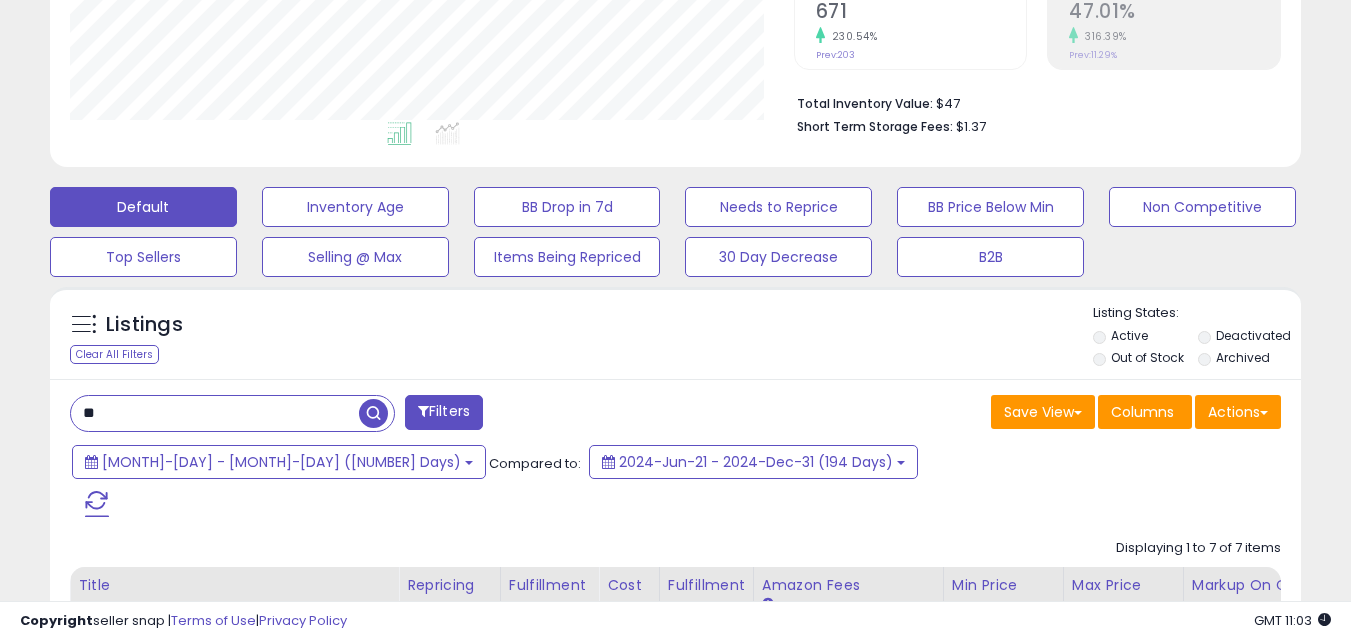 type on "*" 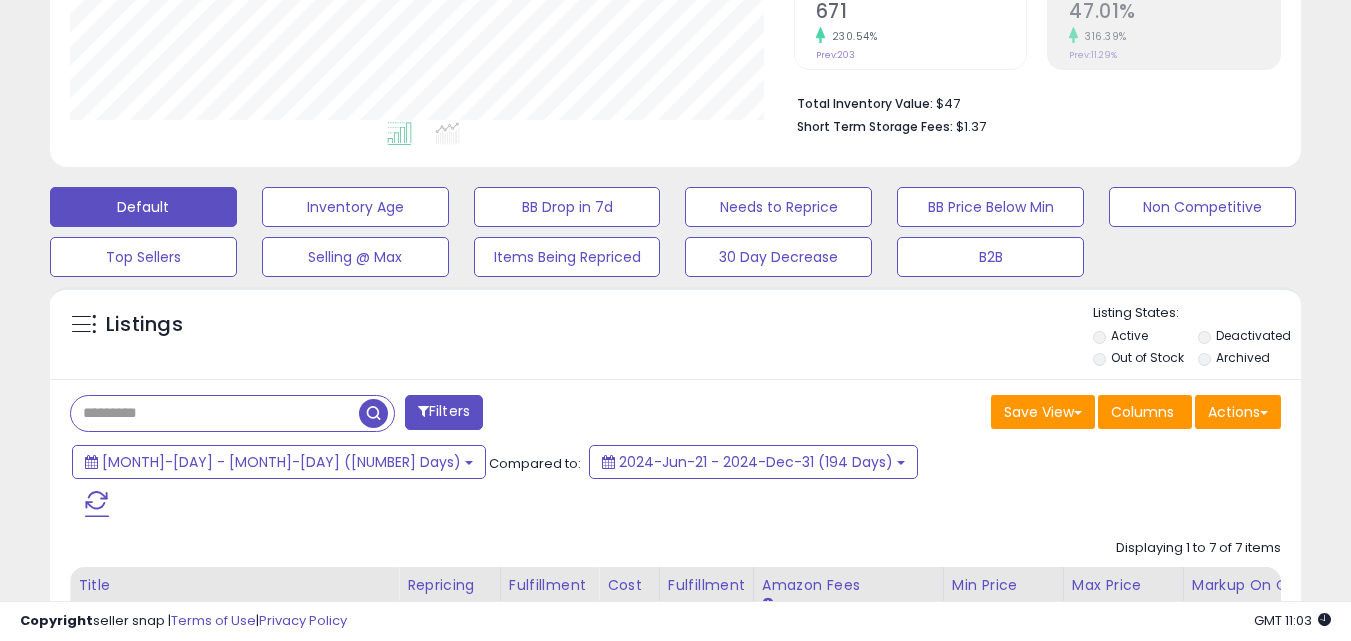type 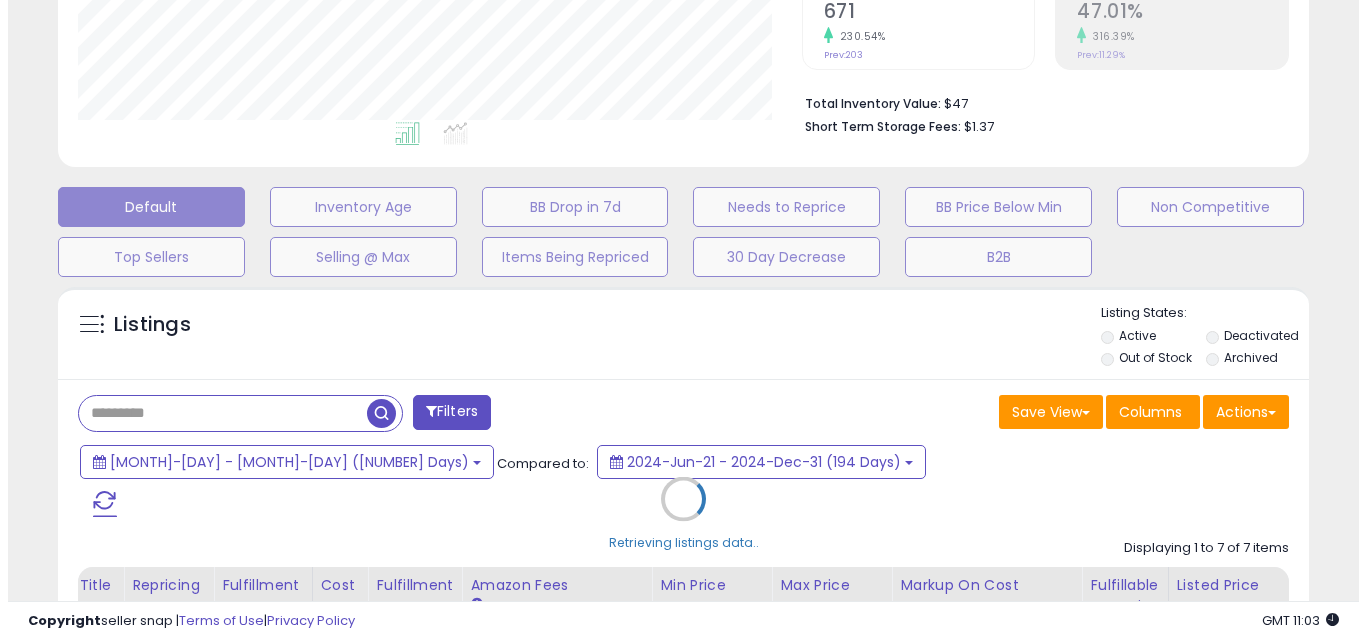 scroll, scrollTop: 999590, scrollLeft: 999267, axis: both 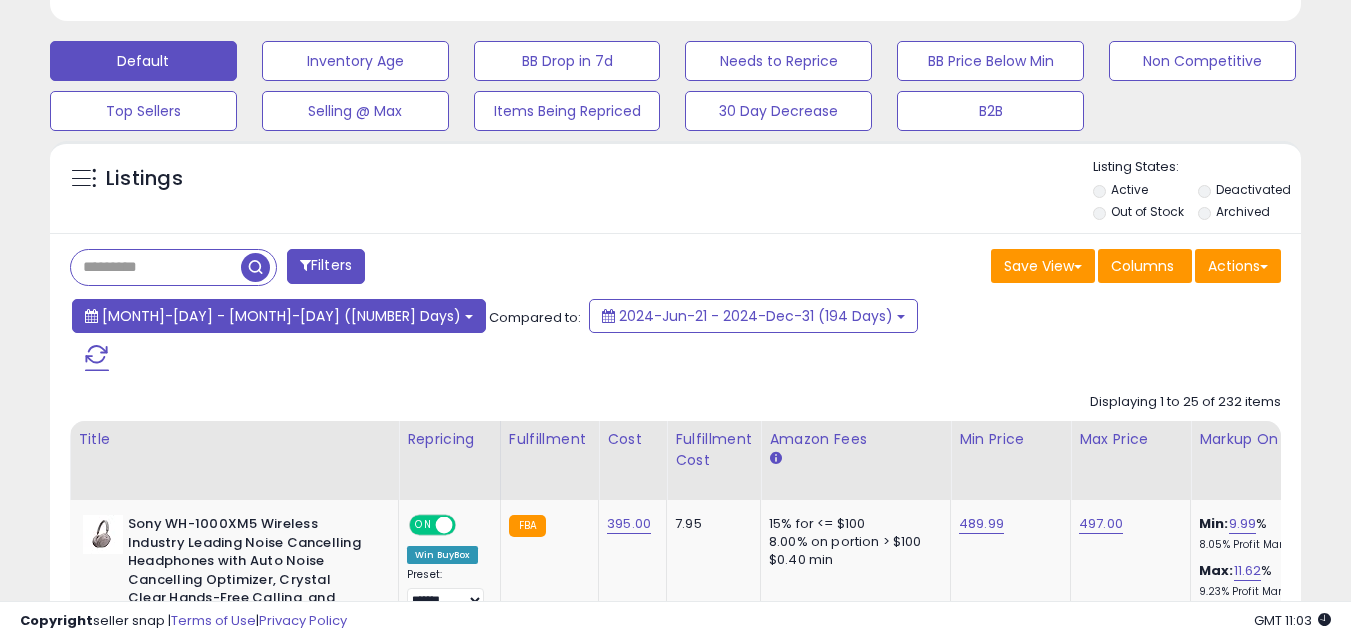 click on "[MONTH]-[DAY] - [MONTH]-[DAY] ([NUMBER] Days)" at bounding box center (281, 316) 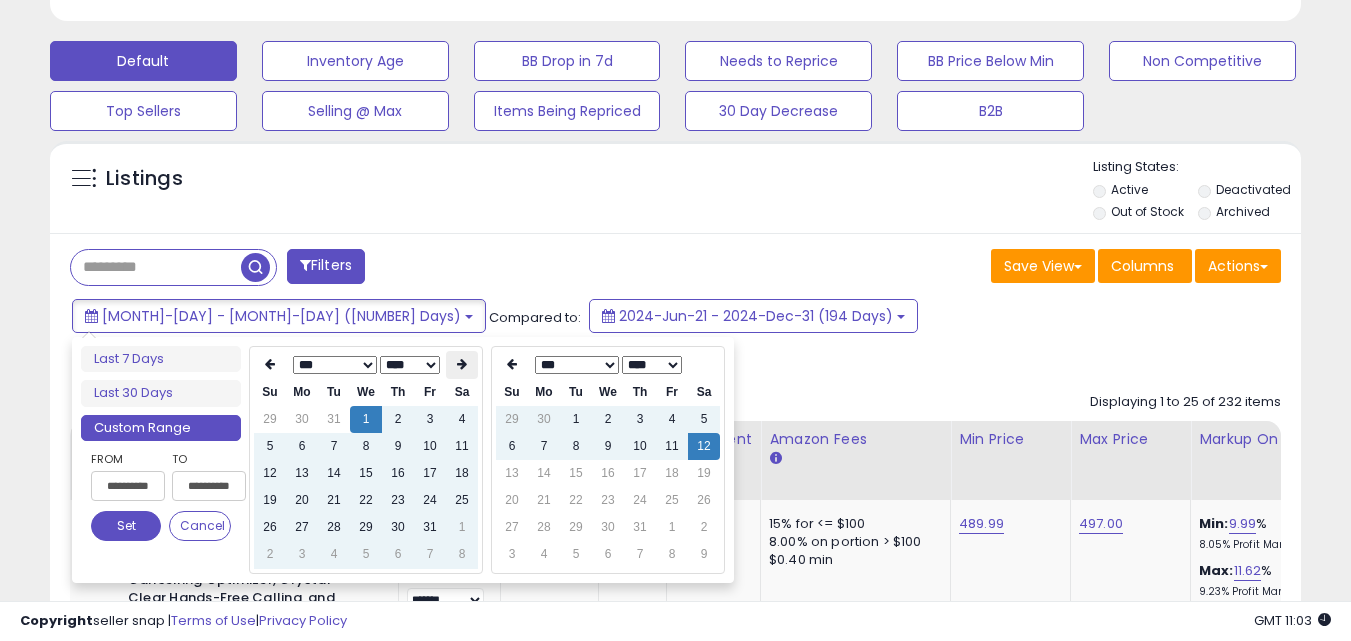 click at bounding box center (462, 364) 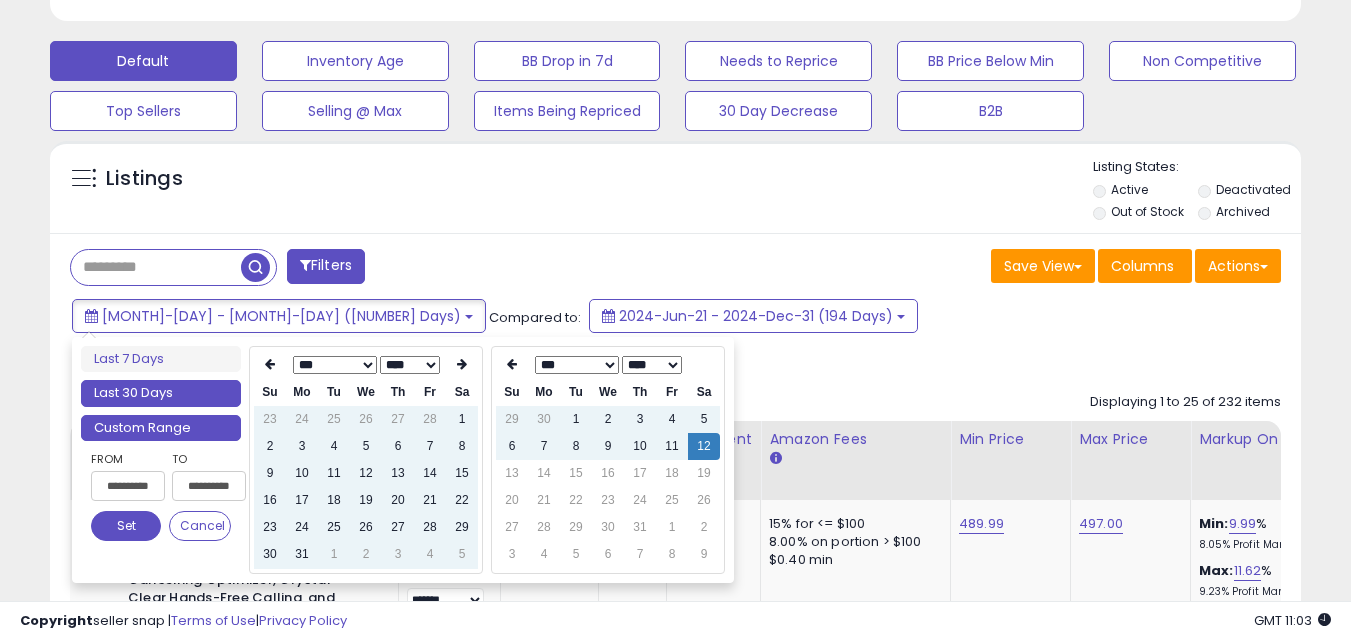 type on "**********" 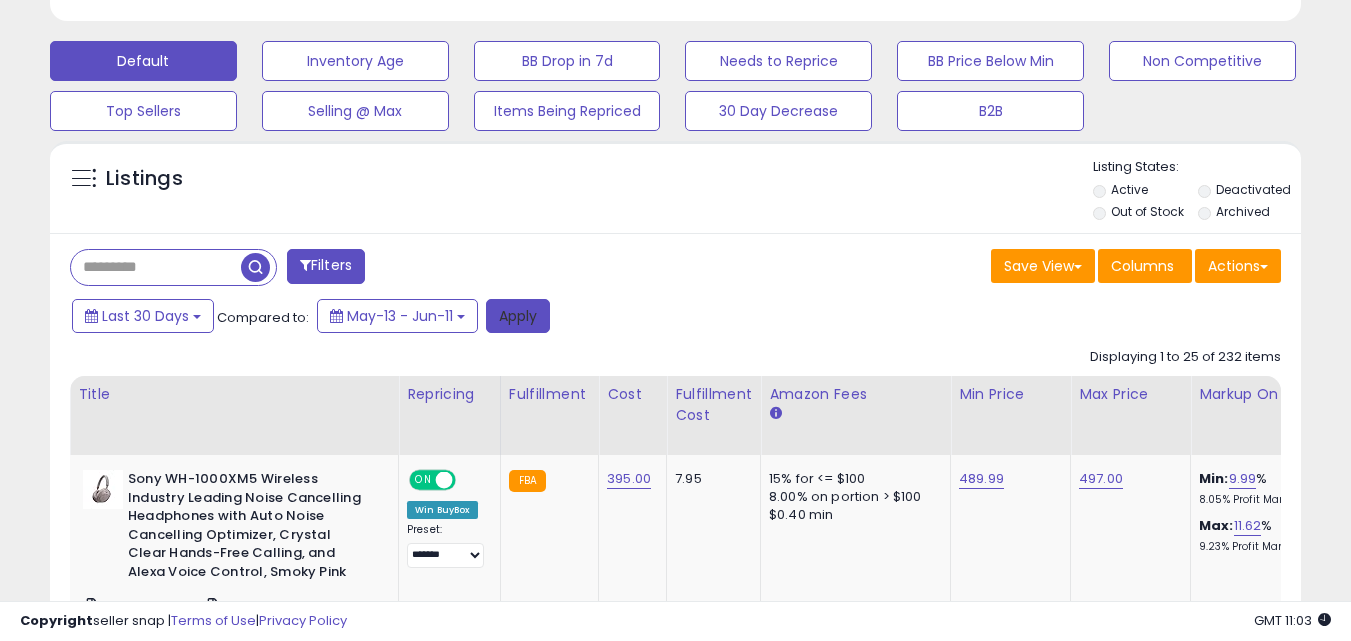 click on "Apply" at bounding box center [518, 316] 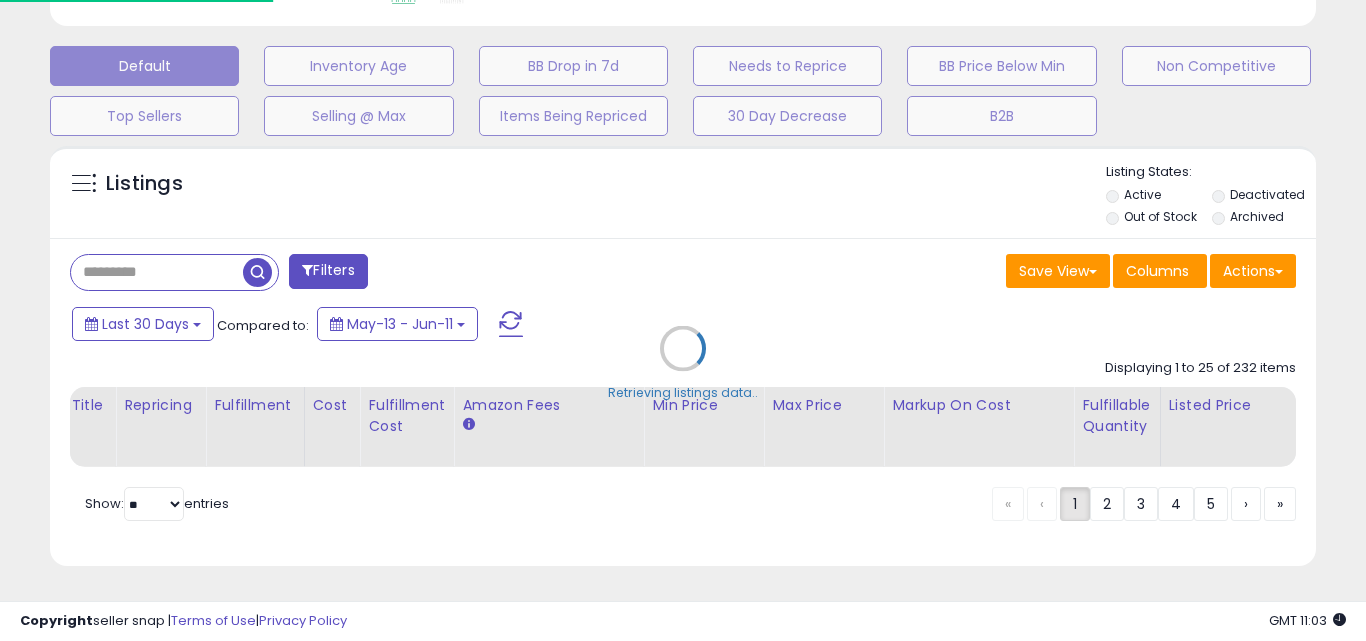 scroll, scrollTop: 999590, scrollLeft: 999267, axis: both 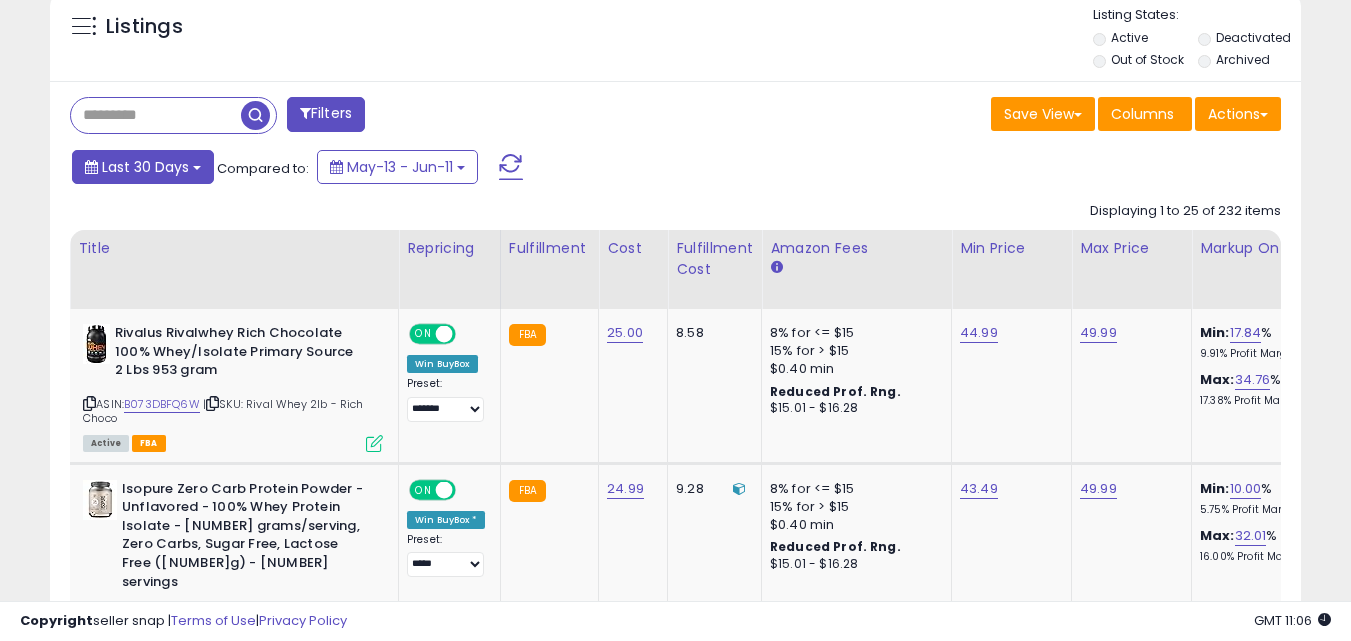 click on "Last 30 Days" at bounding box center (145, 167) 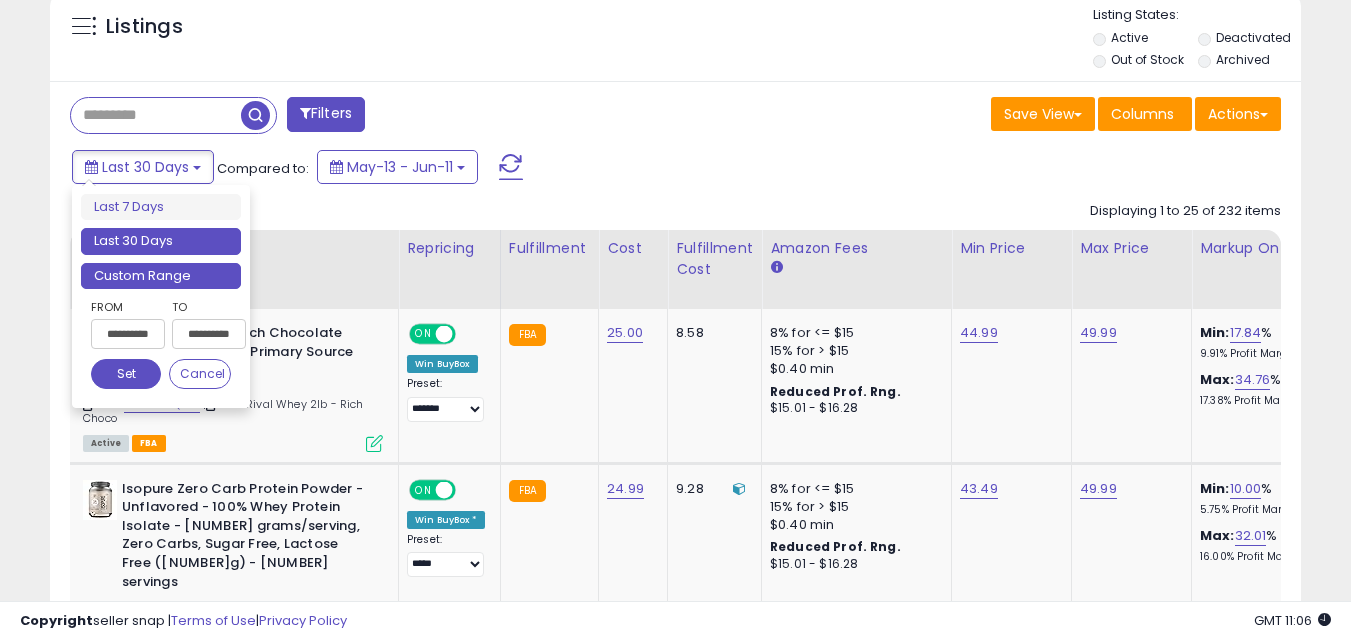 click on "Custom Range" at bounding box center [161, 276] 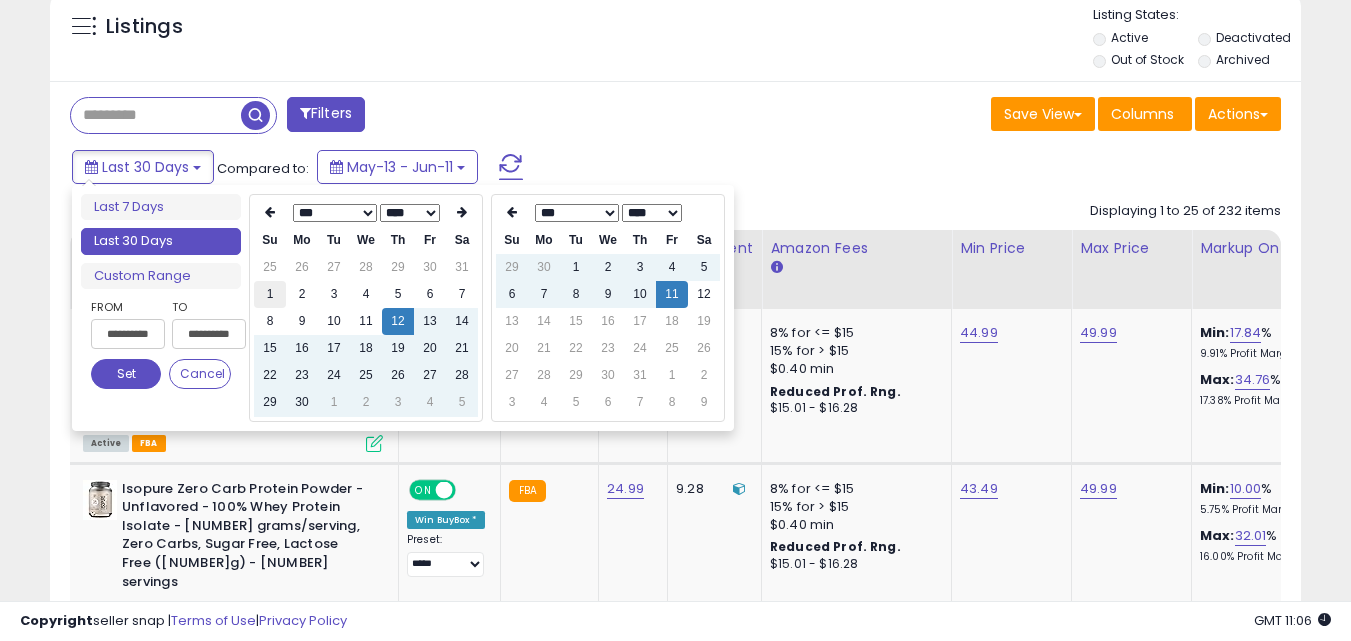 click on "1" at bounding box center [270, 294] 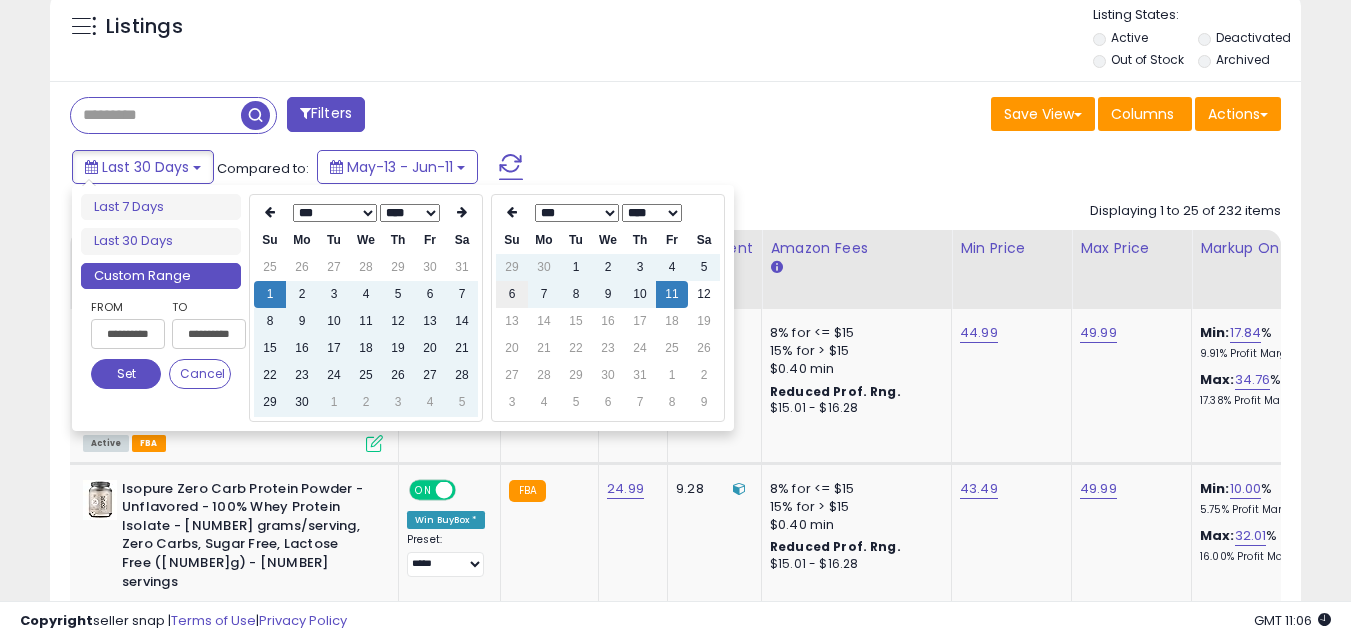 type on "**********" 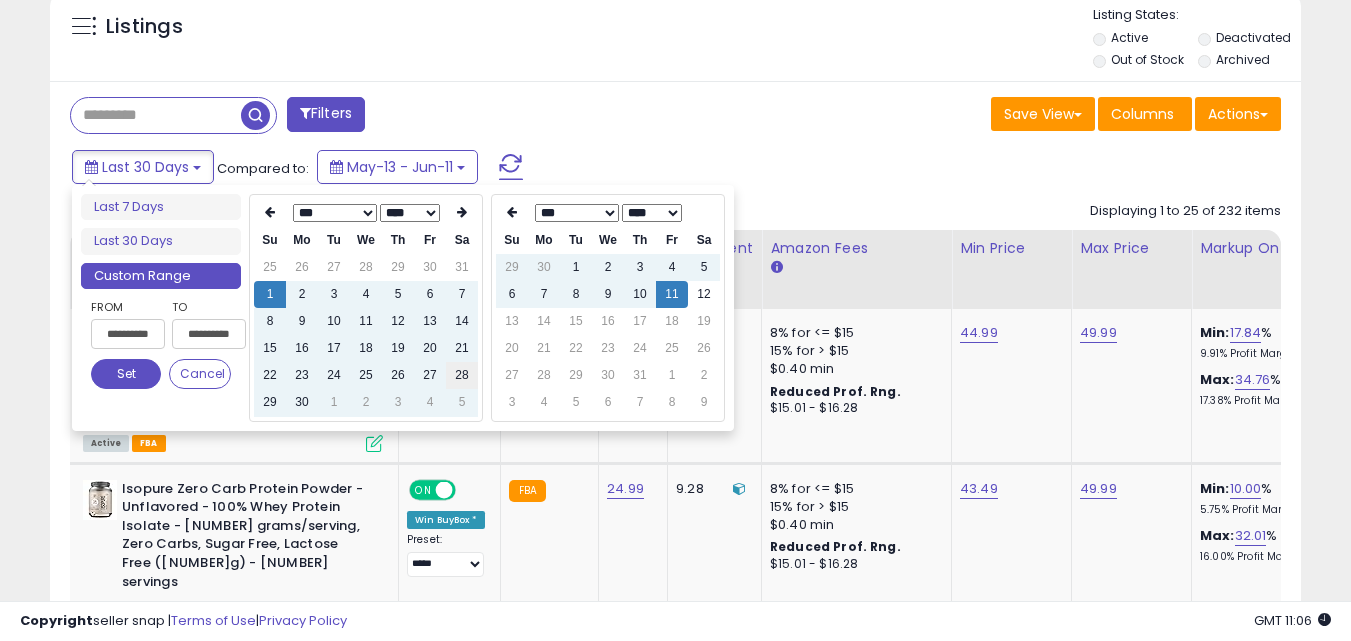 type on "**********" 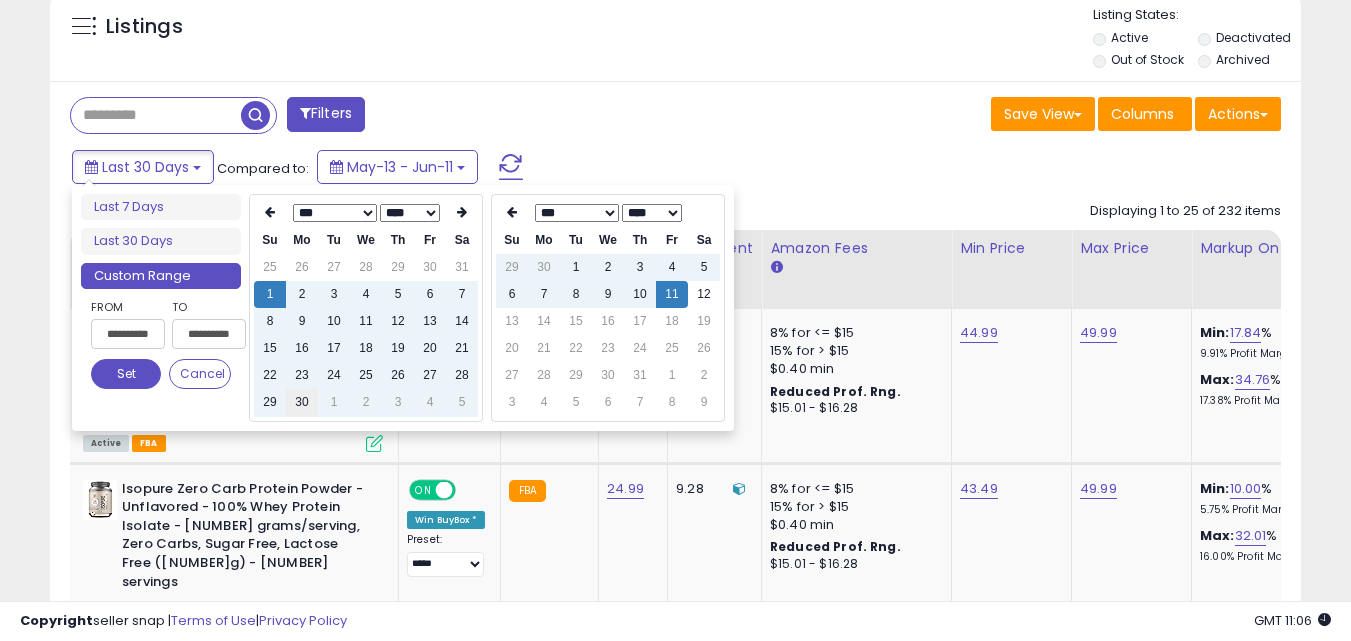 type on "**********" 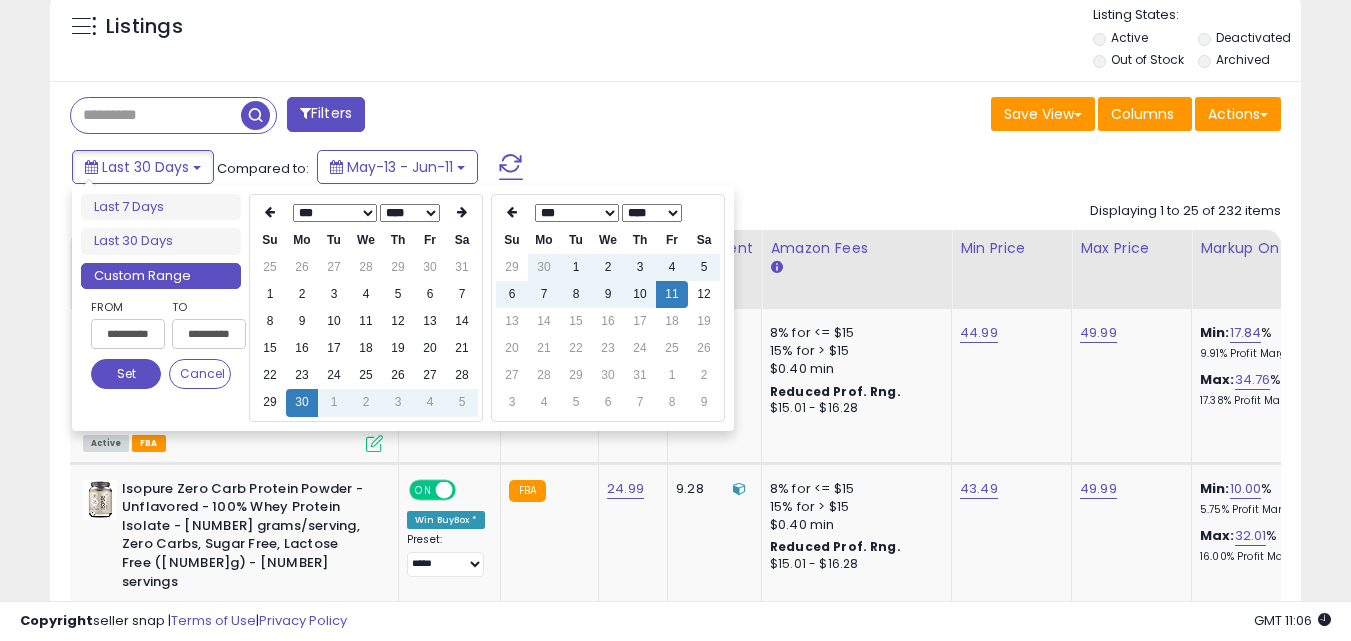 click on "Set" at bounding box center (126, 374) 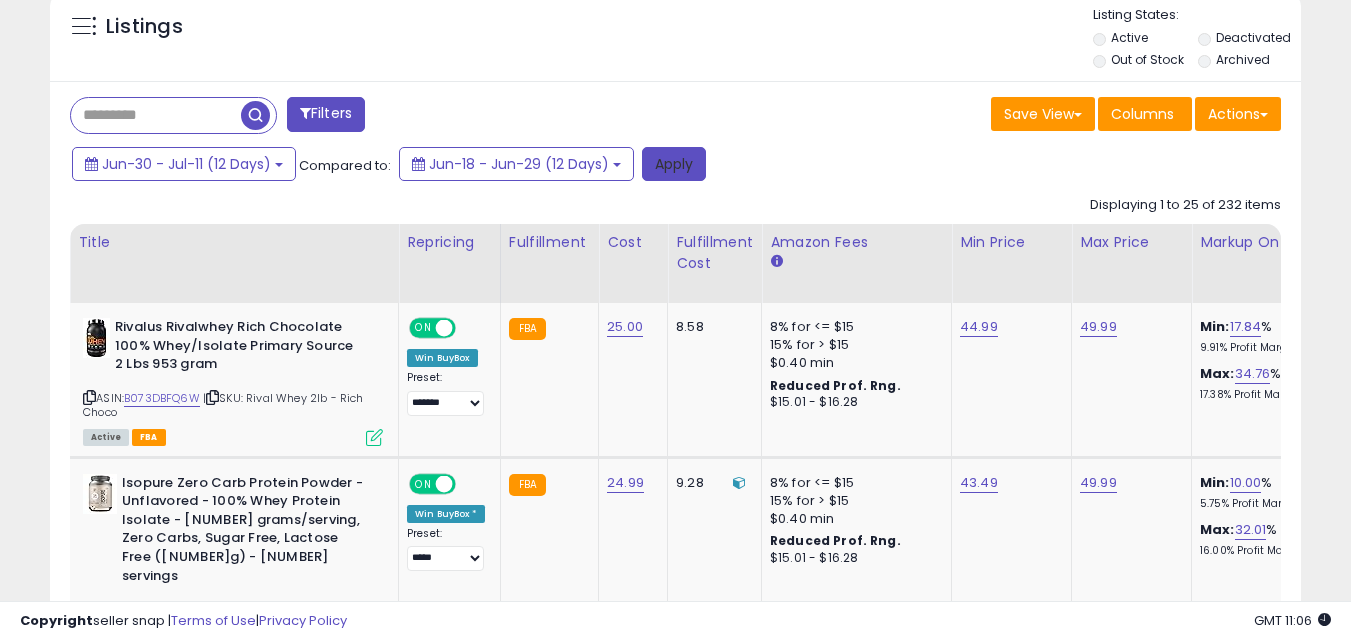 click on "Apply" at bounding box center (674, 164) 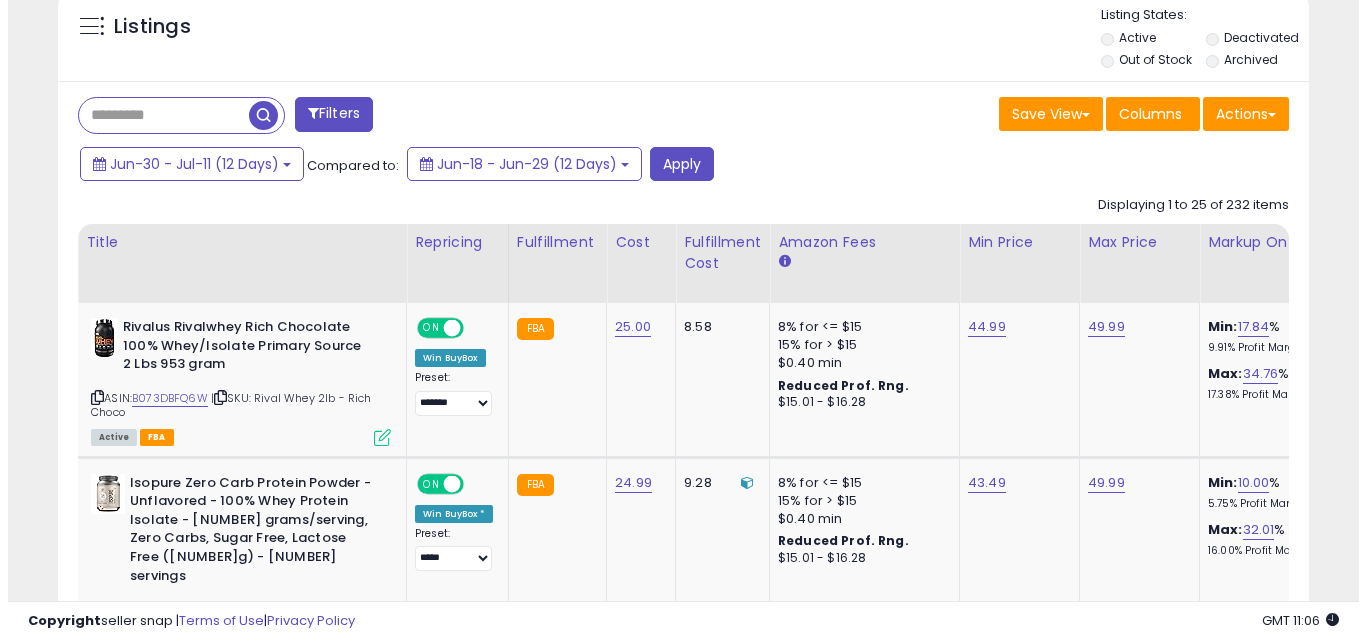 scroll, scrollTop: 599, scrollLeft: 0, axis: vertical 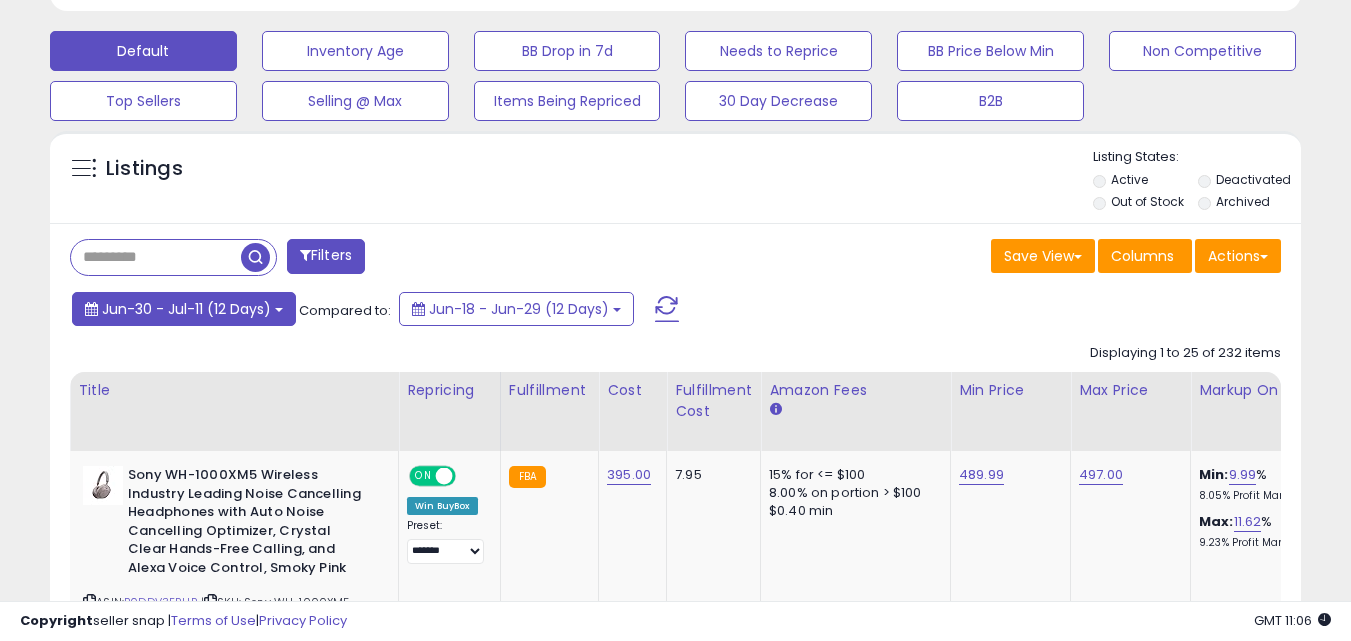 click on "Jun-30 - Jul-11 (12 Days)" at bounding box center (186, 309) 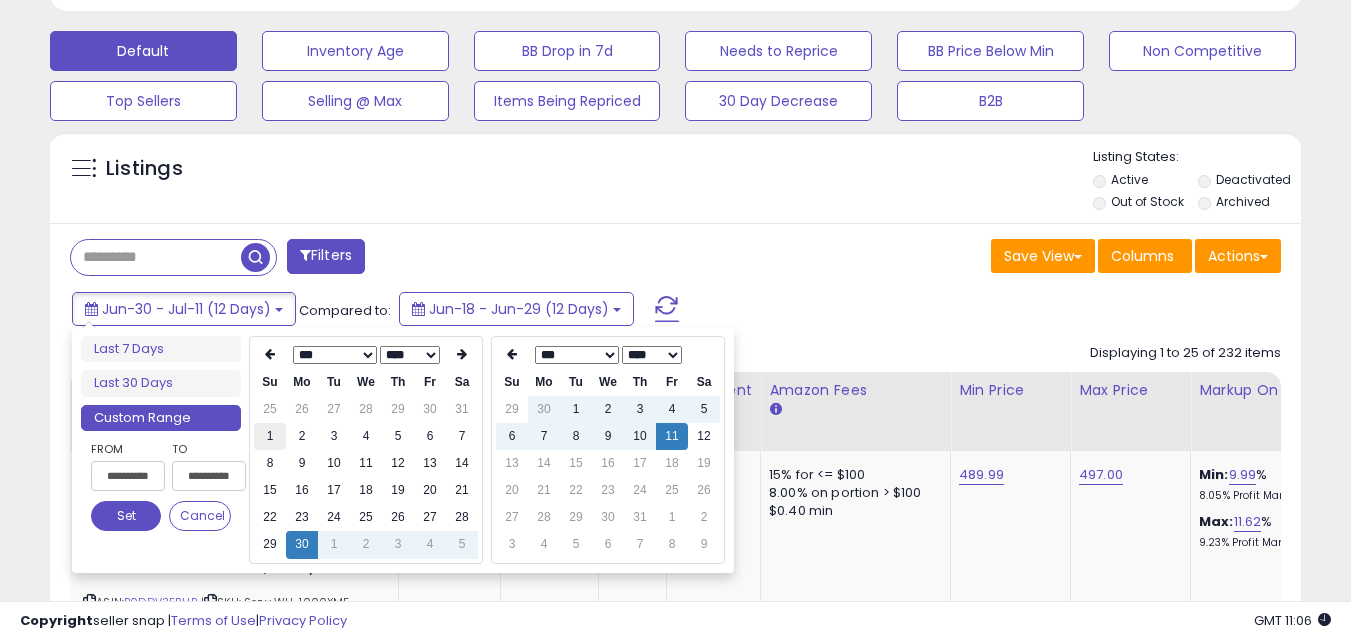 click on "1" at bounding box center (270, 436) 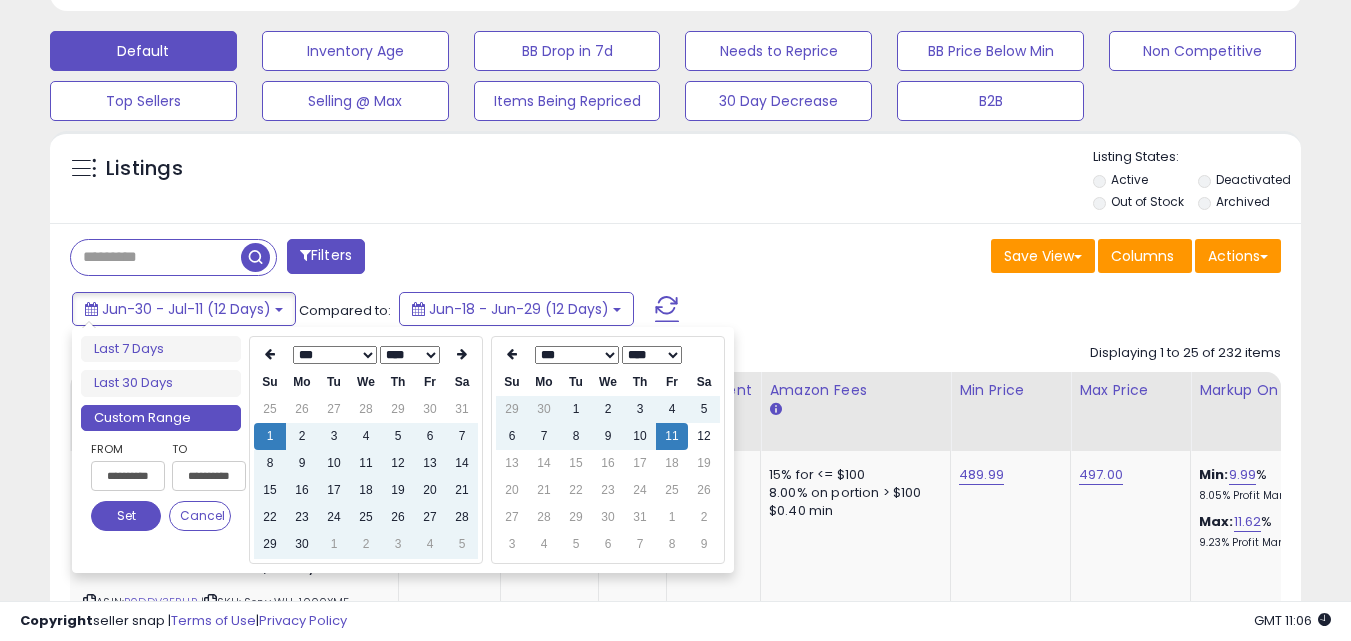 type on "**********" 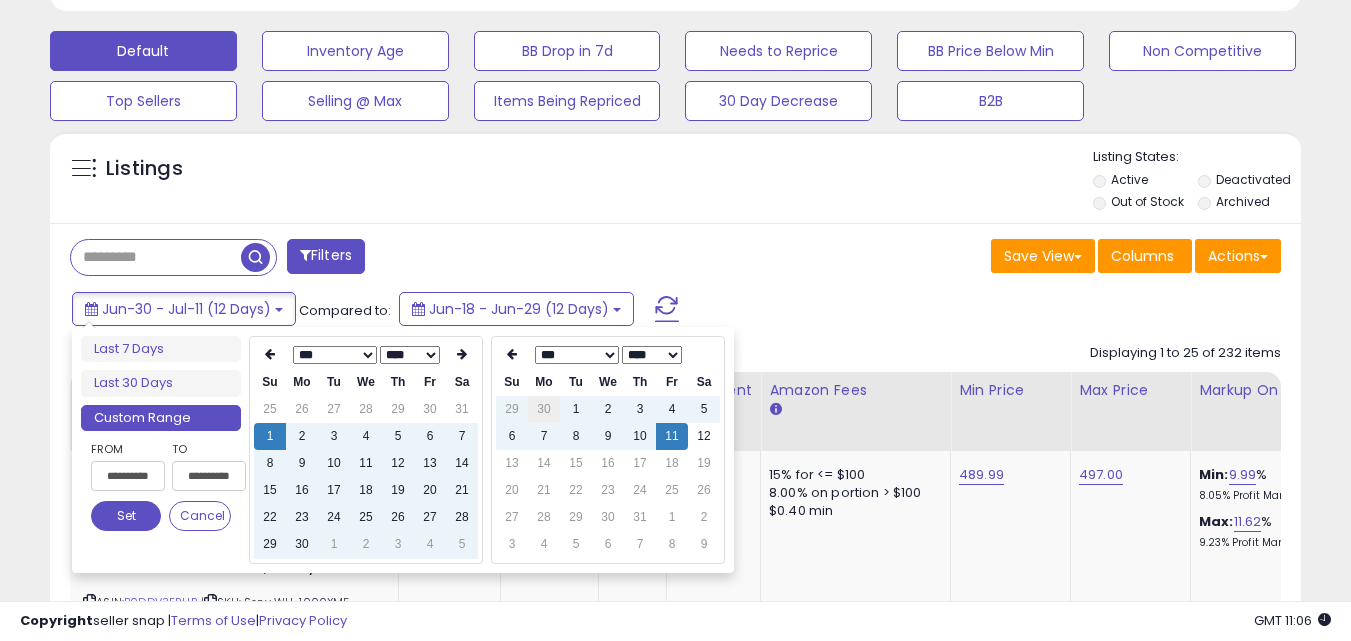 type on "**********" 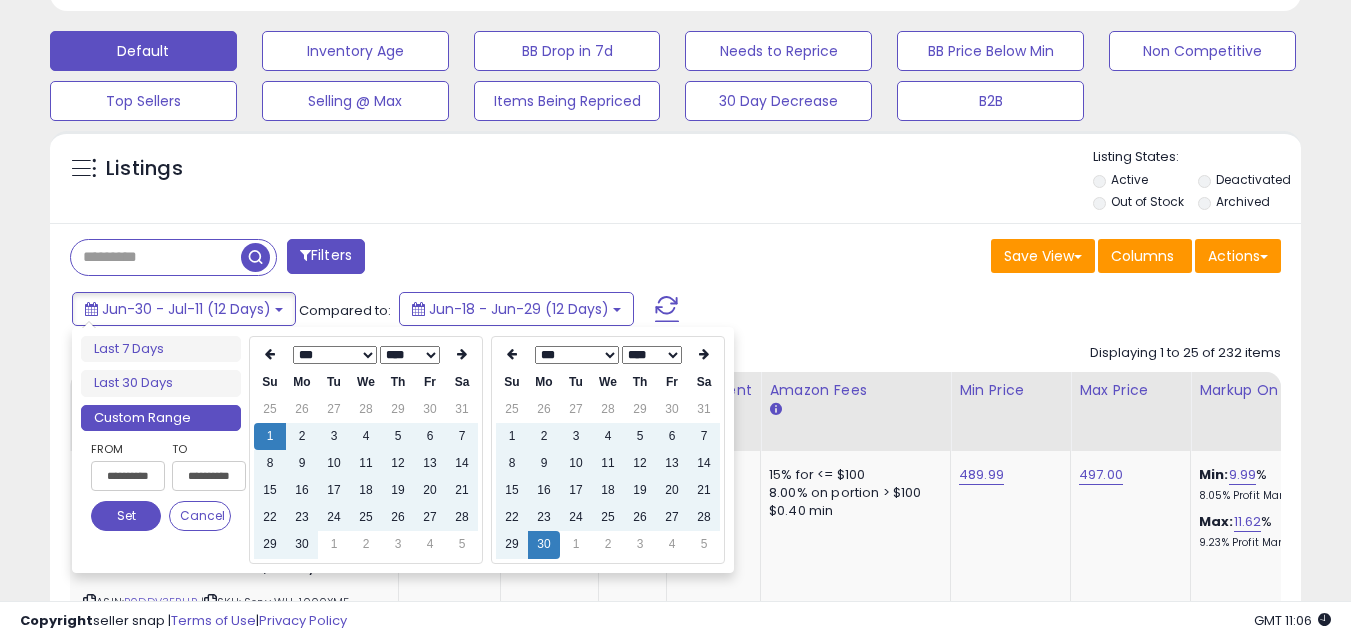type on "**********" 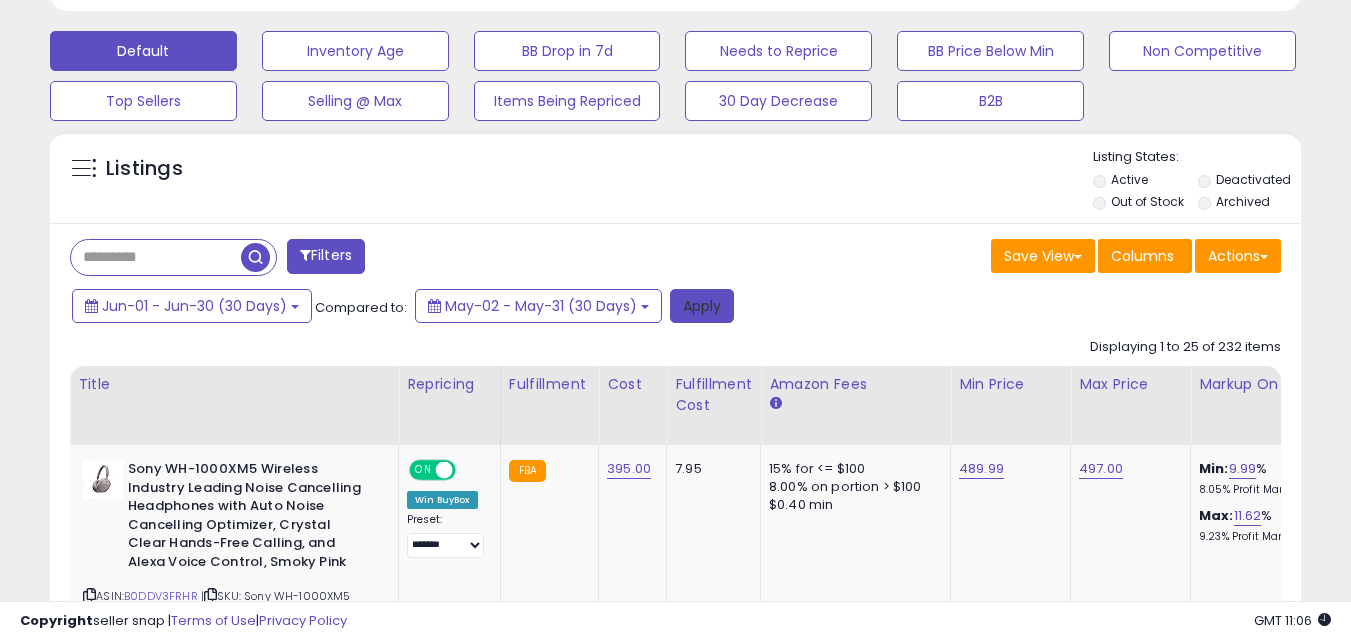 click on "Apply" at bounding box center (702, 306) 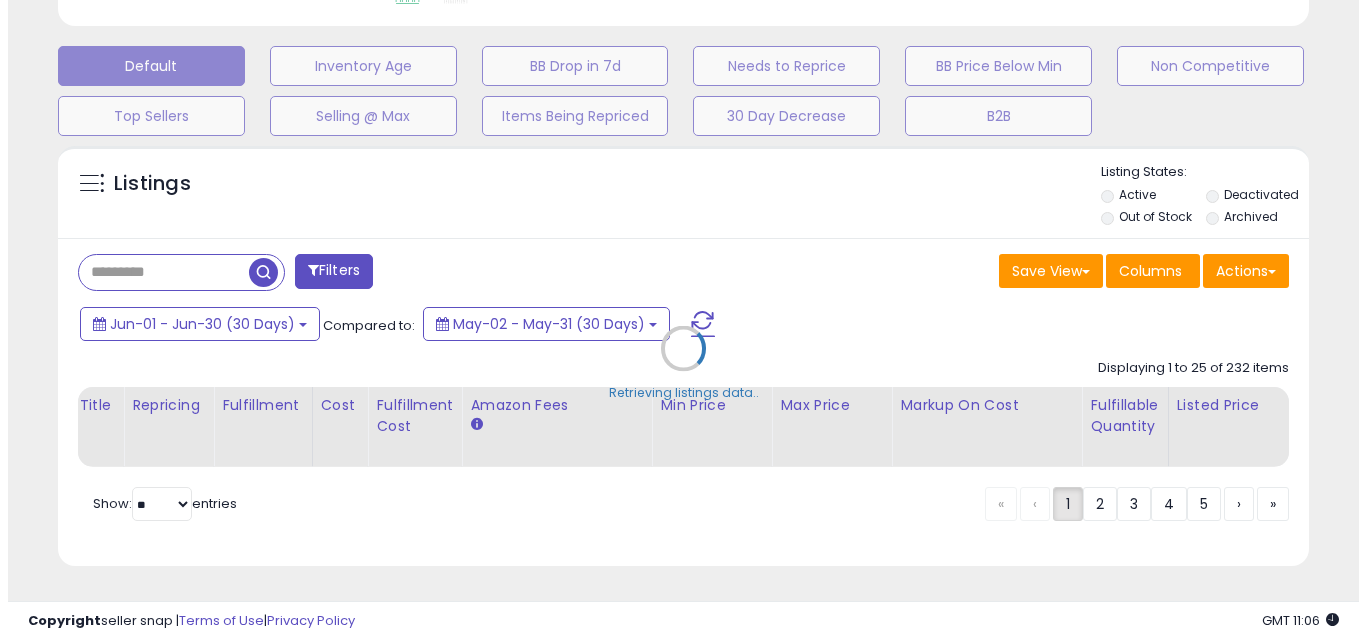 scroll, scrollTop: 999590, scrollLeft: 999267, axis: both 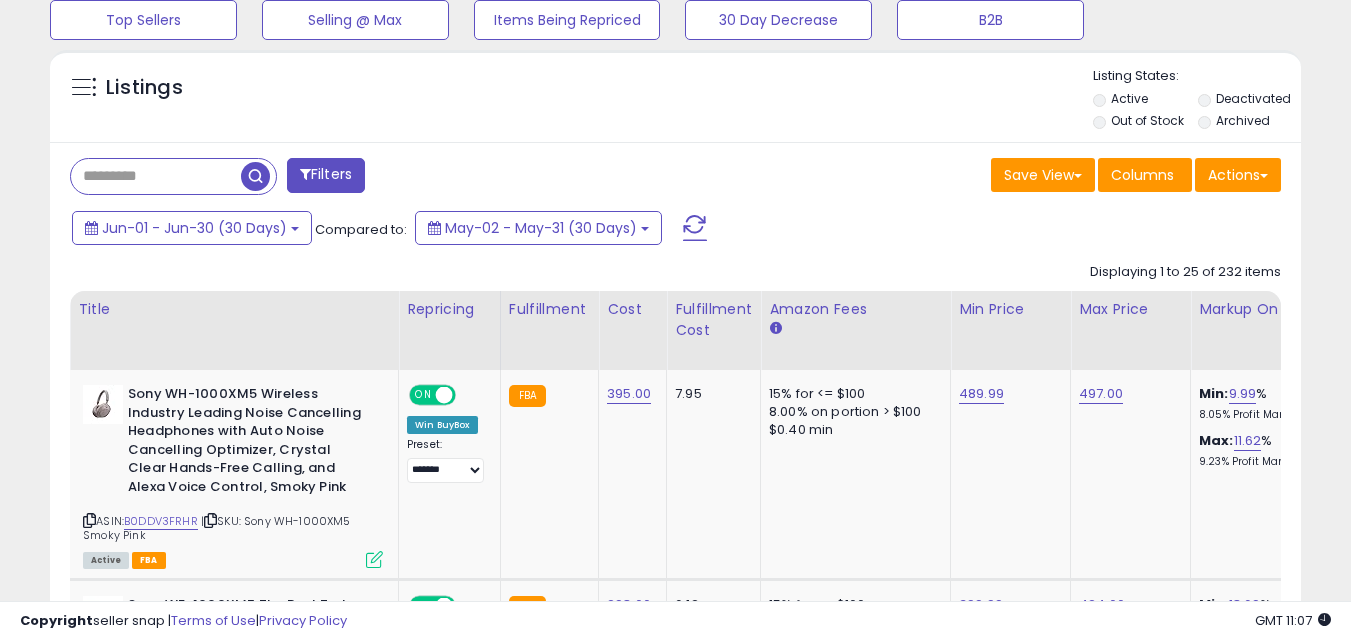 click at bounding box center [156, 176] 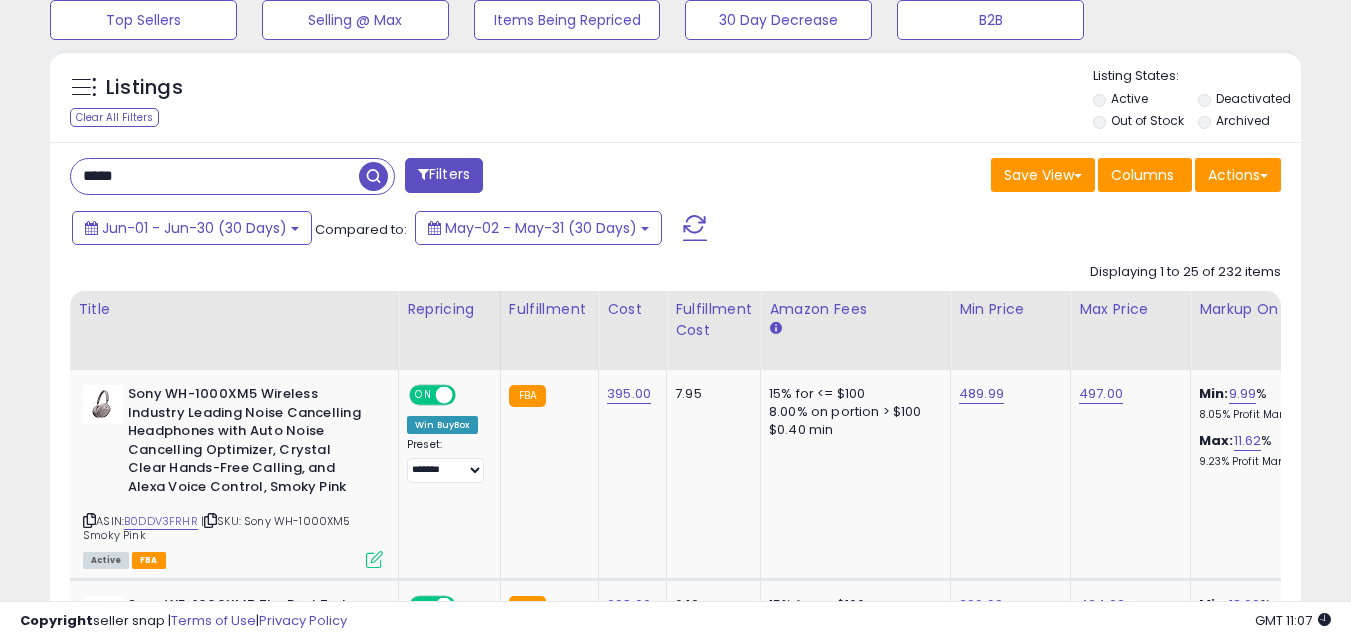 type on "*****" 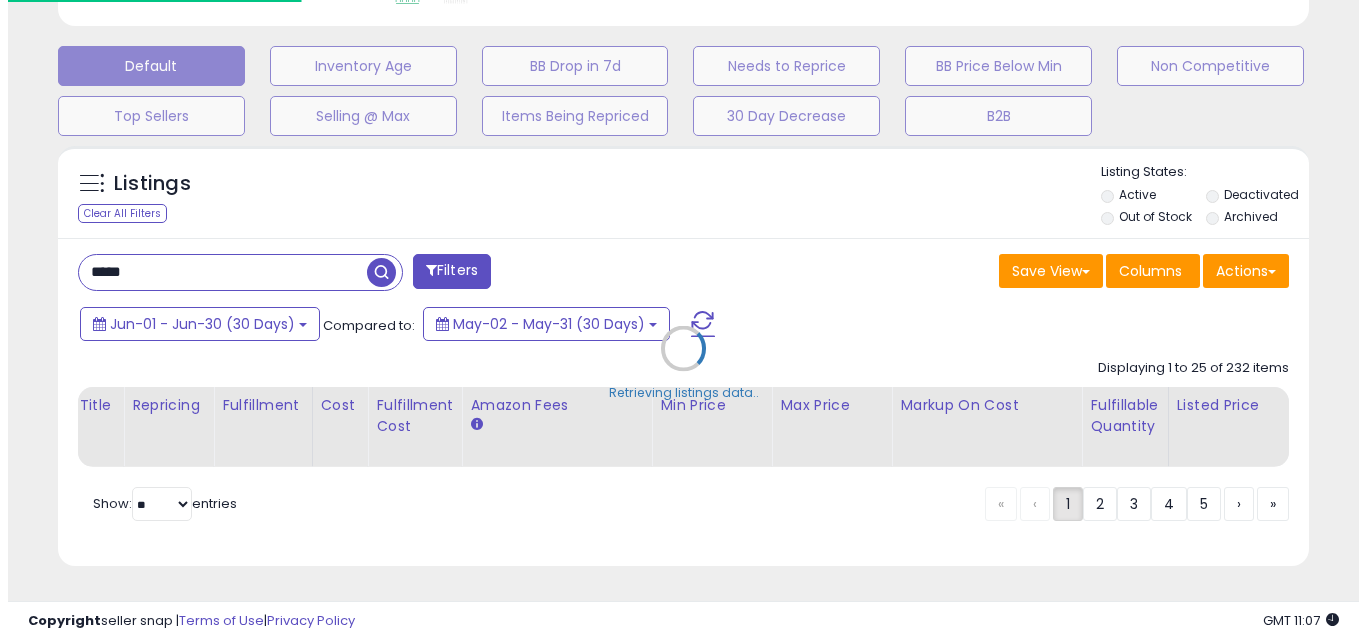 scroll, scrollTop: 599, scrollLeft: 0, axis: vertical 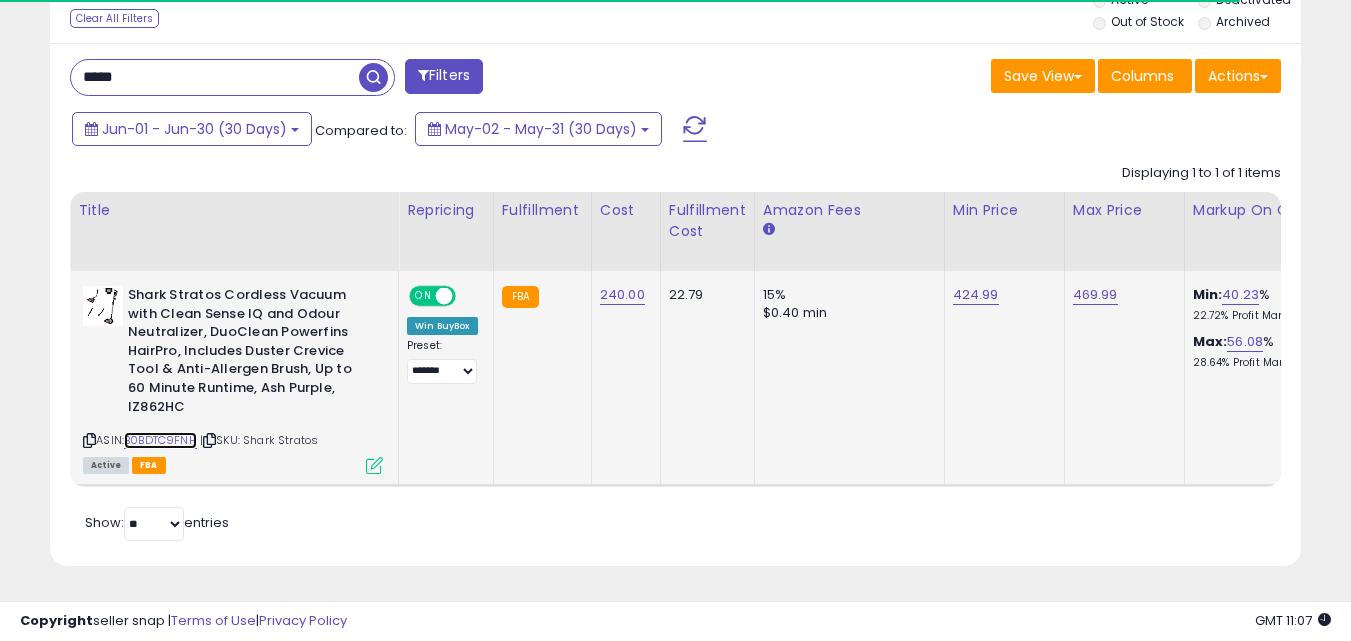 click on "B0BDTC9FNH" at bounding box center [160, 440] 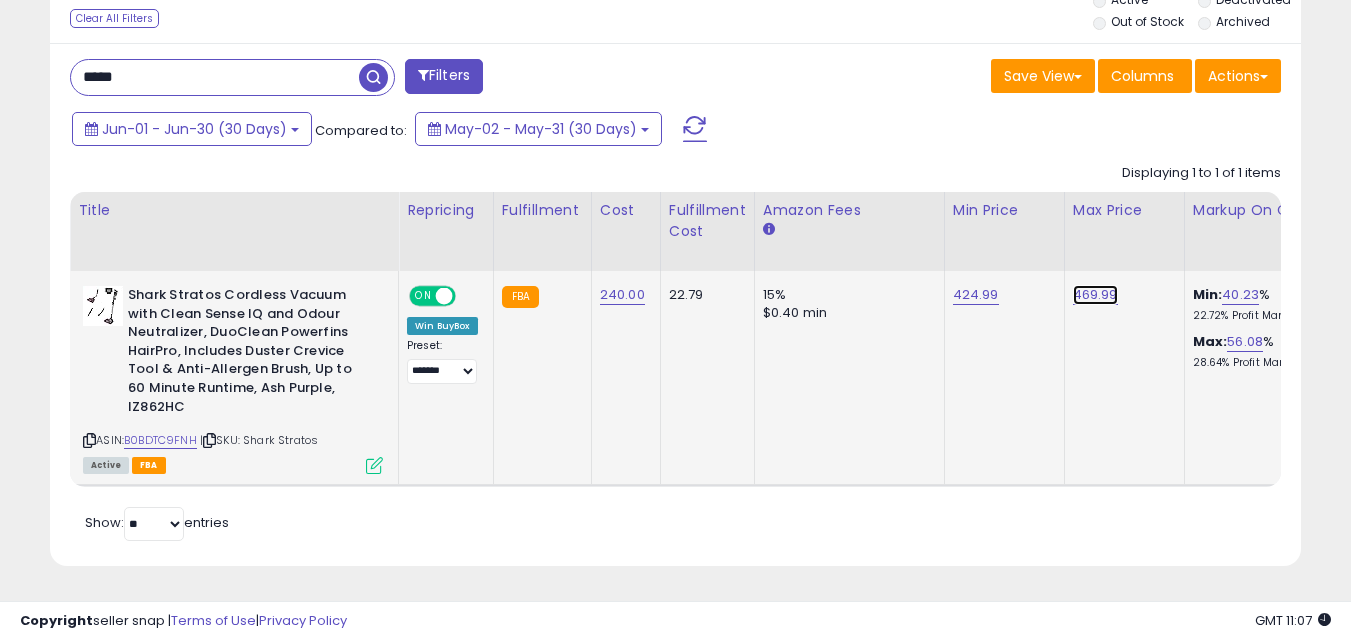 click on "469.99" at bounding box center (1095, 295) 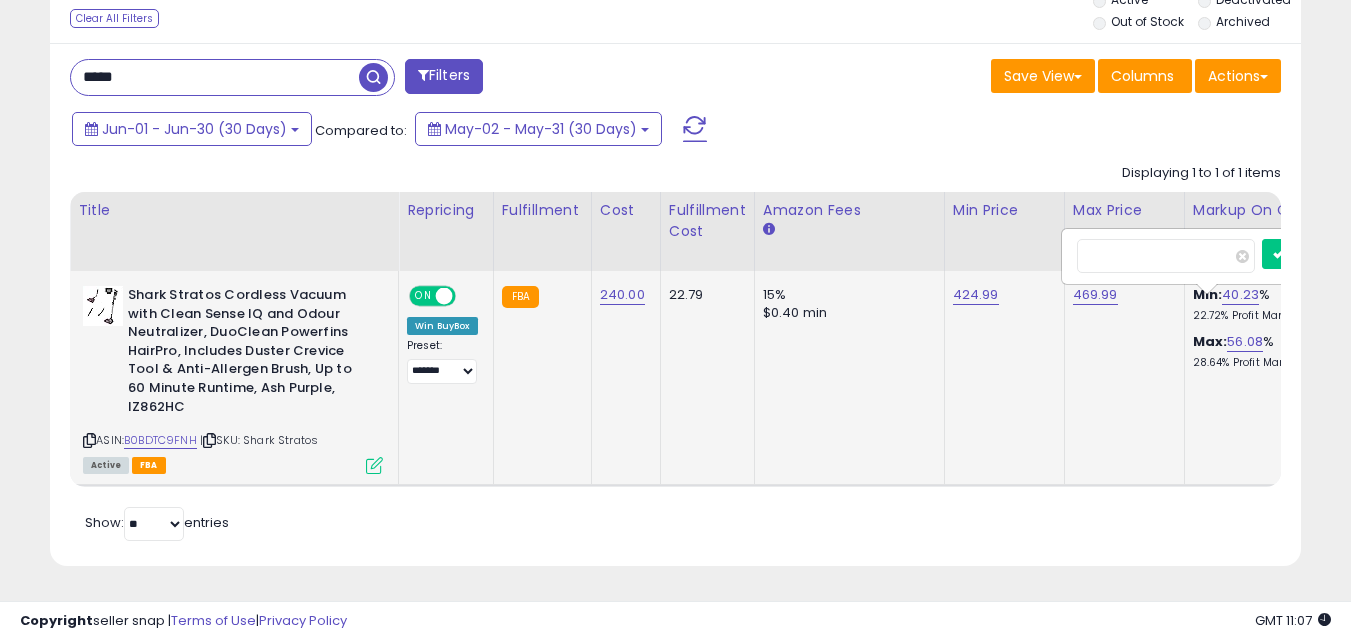 scroll, scrollTop: 0, scrollLeft: 49, axis: horizontal 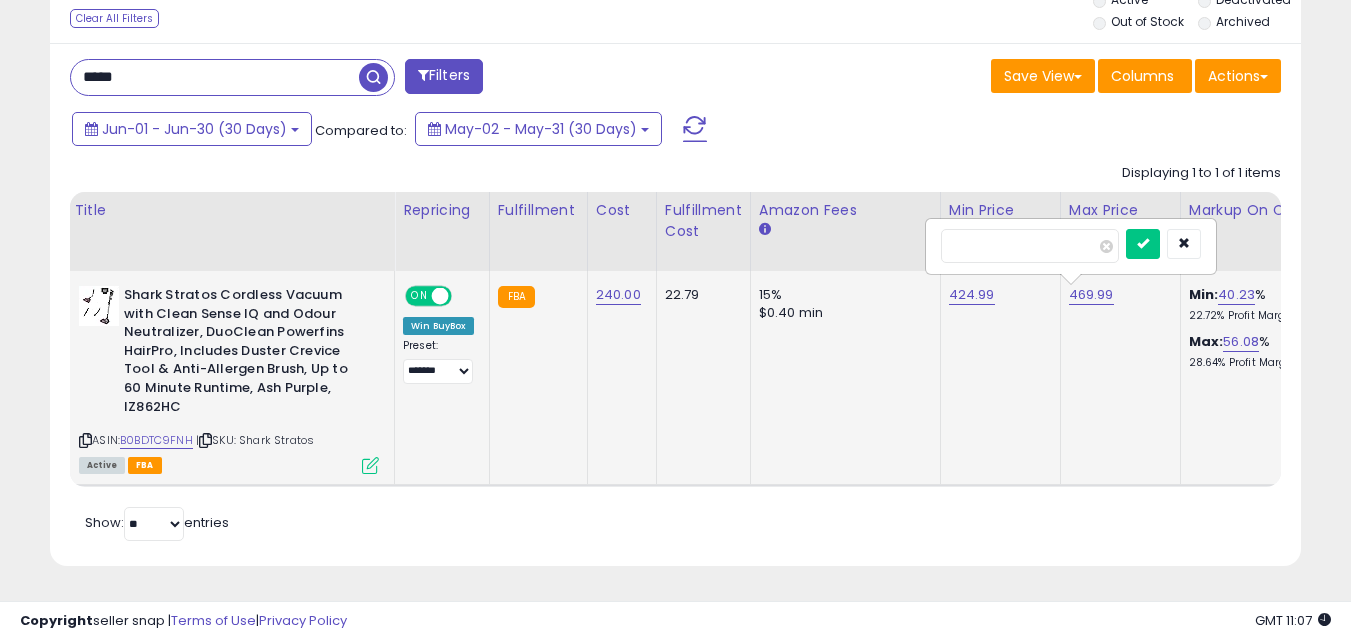 click on "******" at bounding box center [1030, 246] 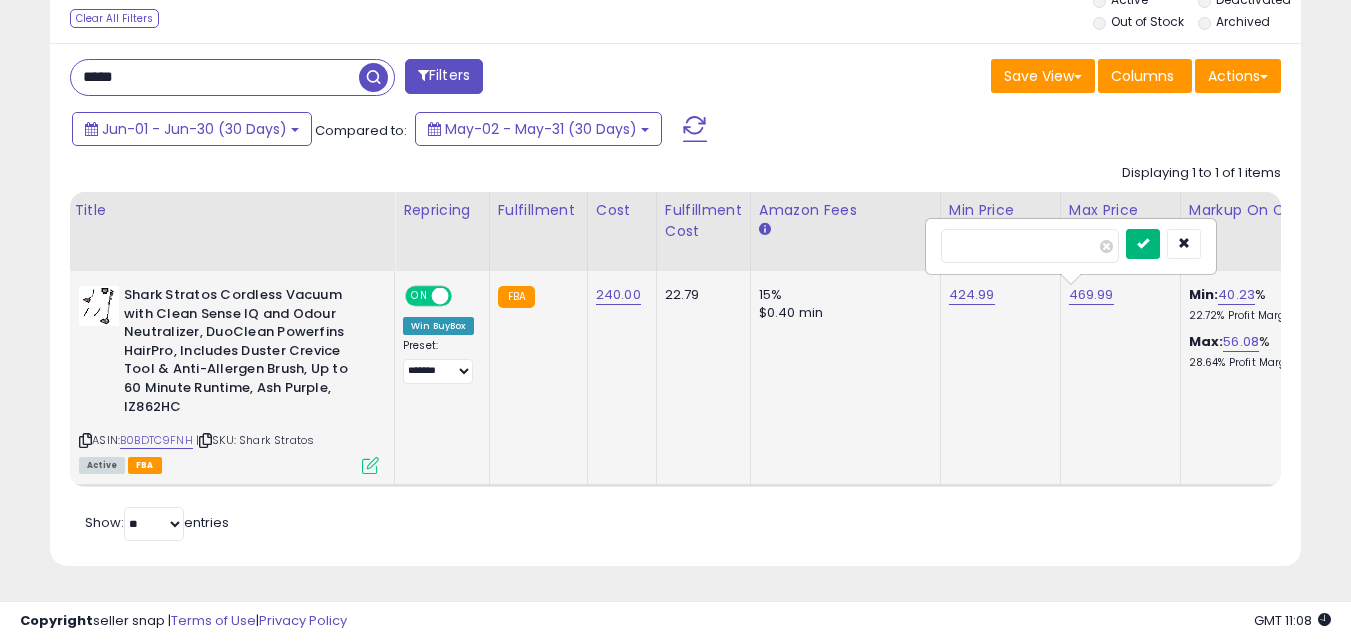 type on "******" 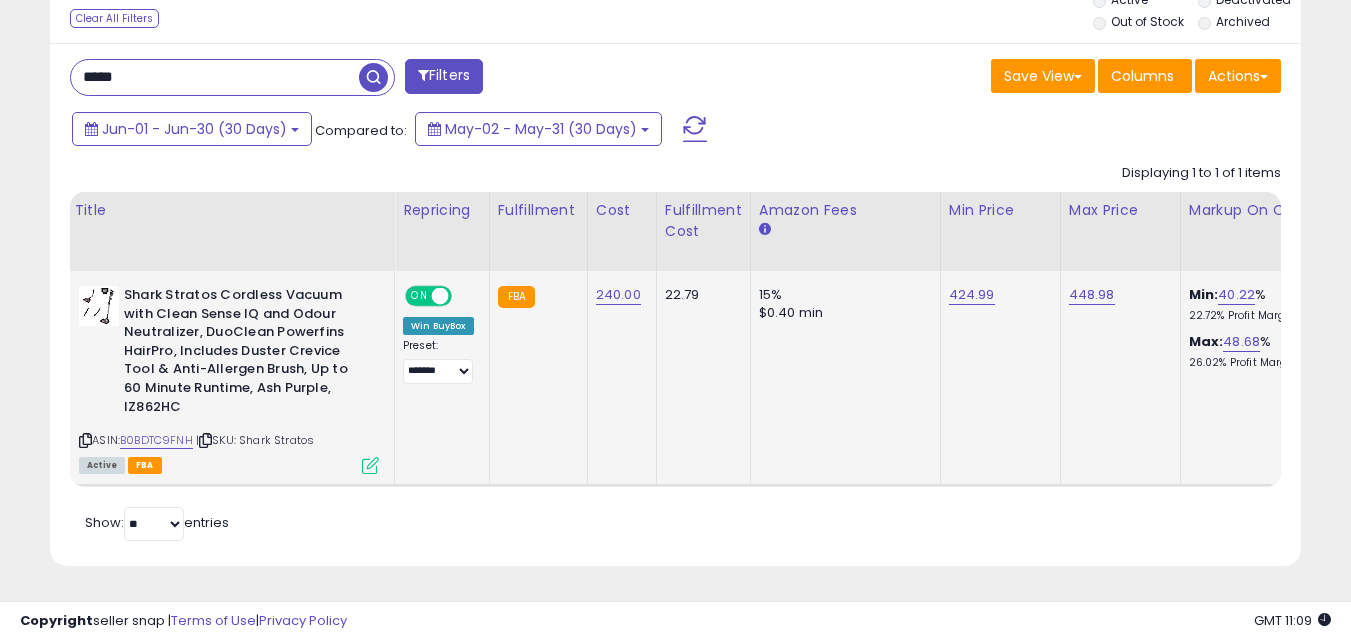 click on "*****" at bounding box center (215, 77) 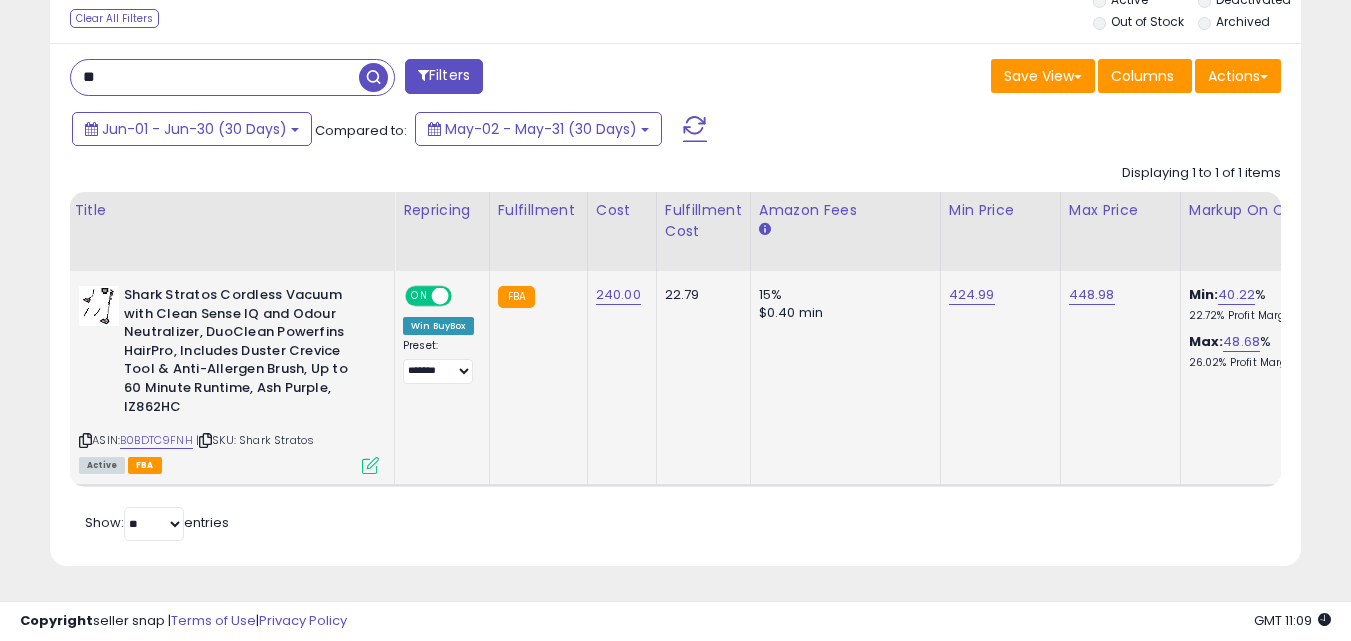 type on "*" 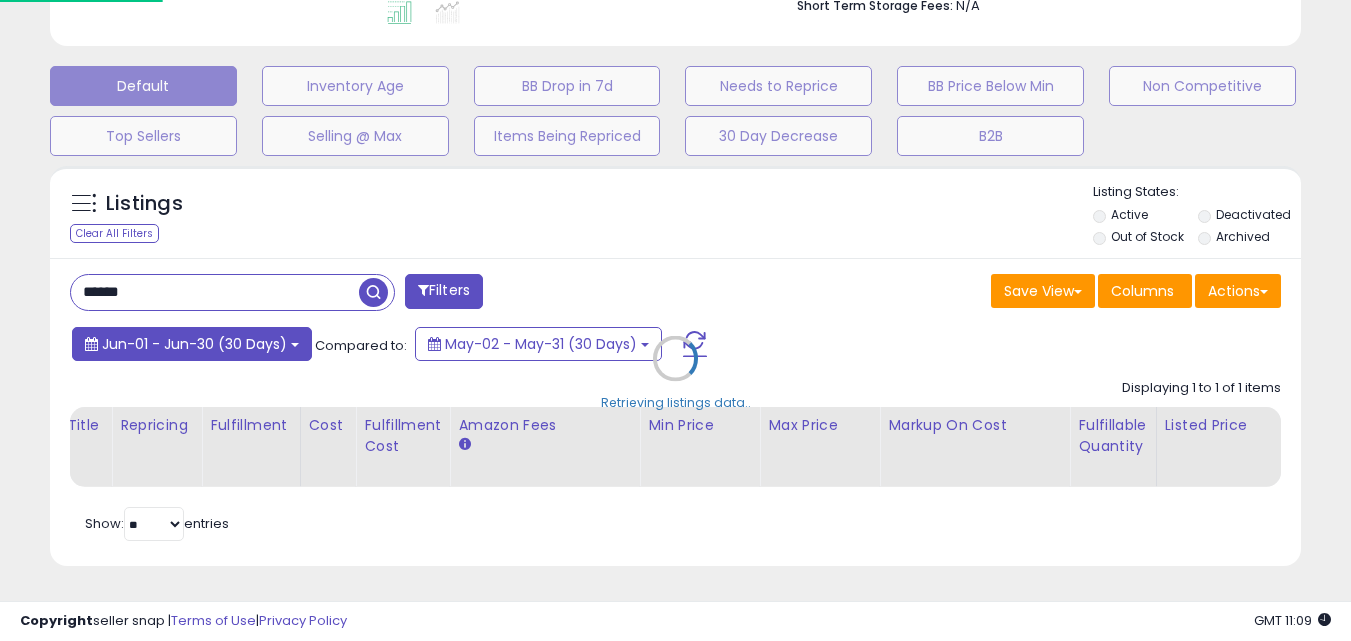 scroll, scrollTop: 999590, scrollLeft: 999267, axis: both 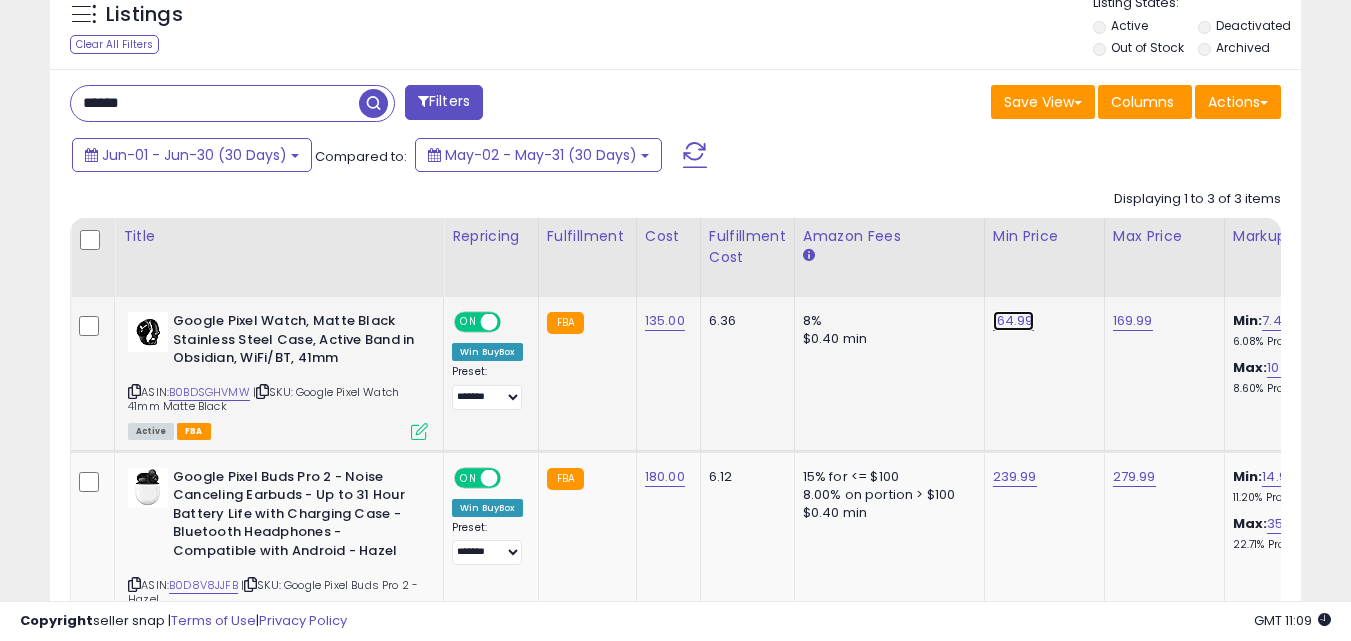 click on "164.99" at bounding box center (1013, 321) 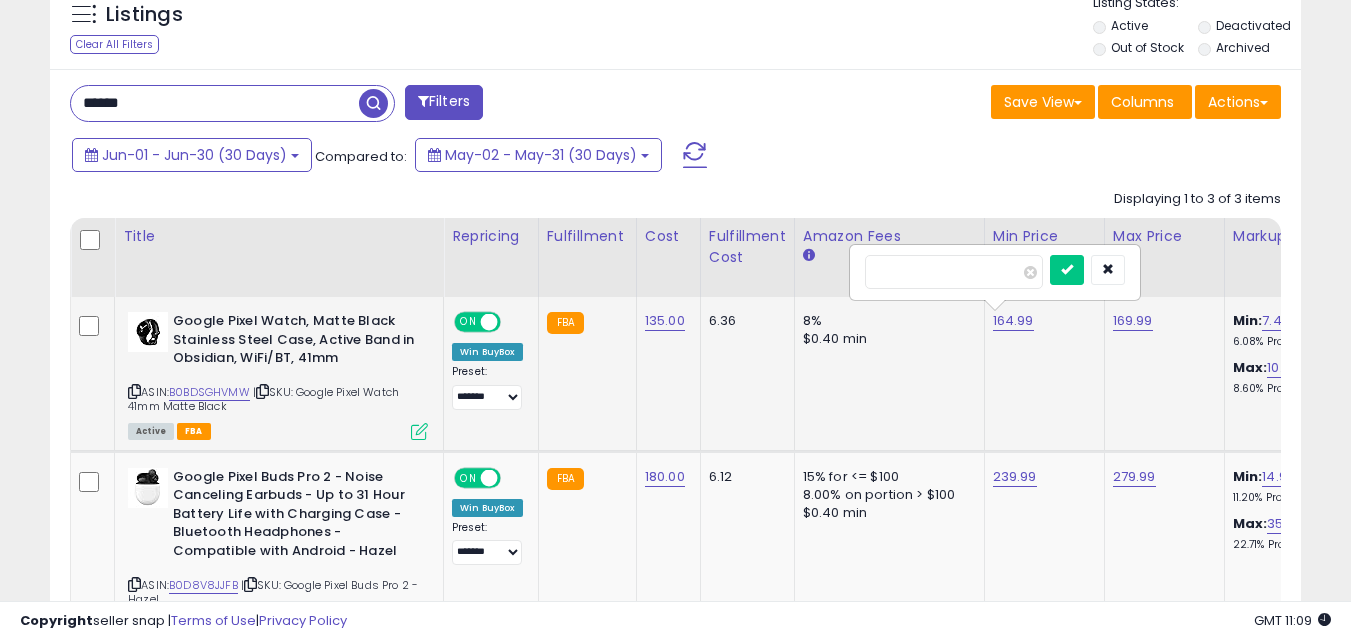 click on "******" at bounding box center [954, 272] 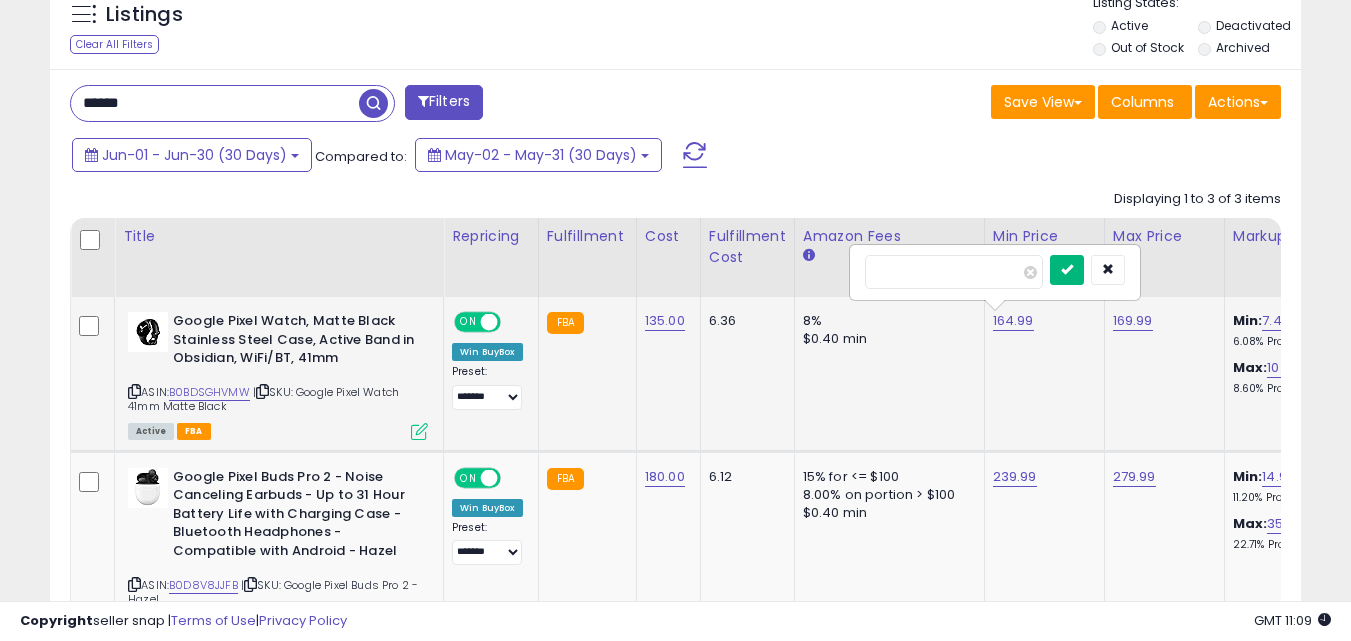 type on "******" 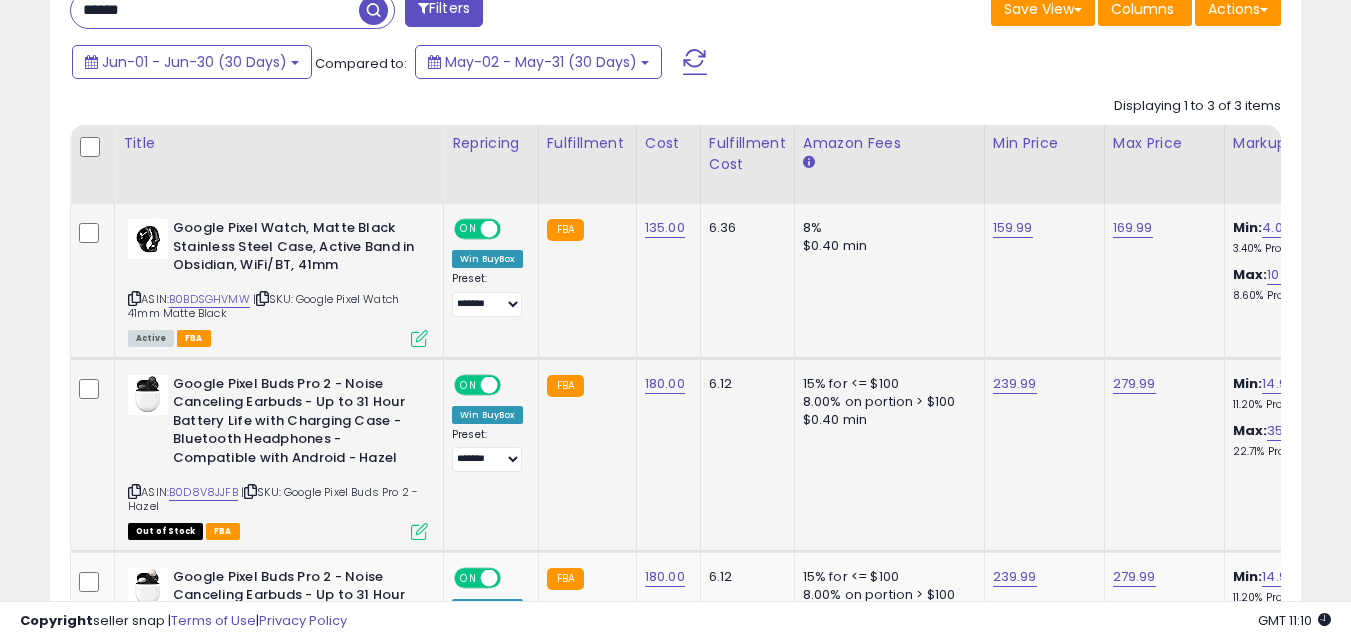 click on "239.99" 